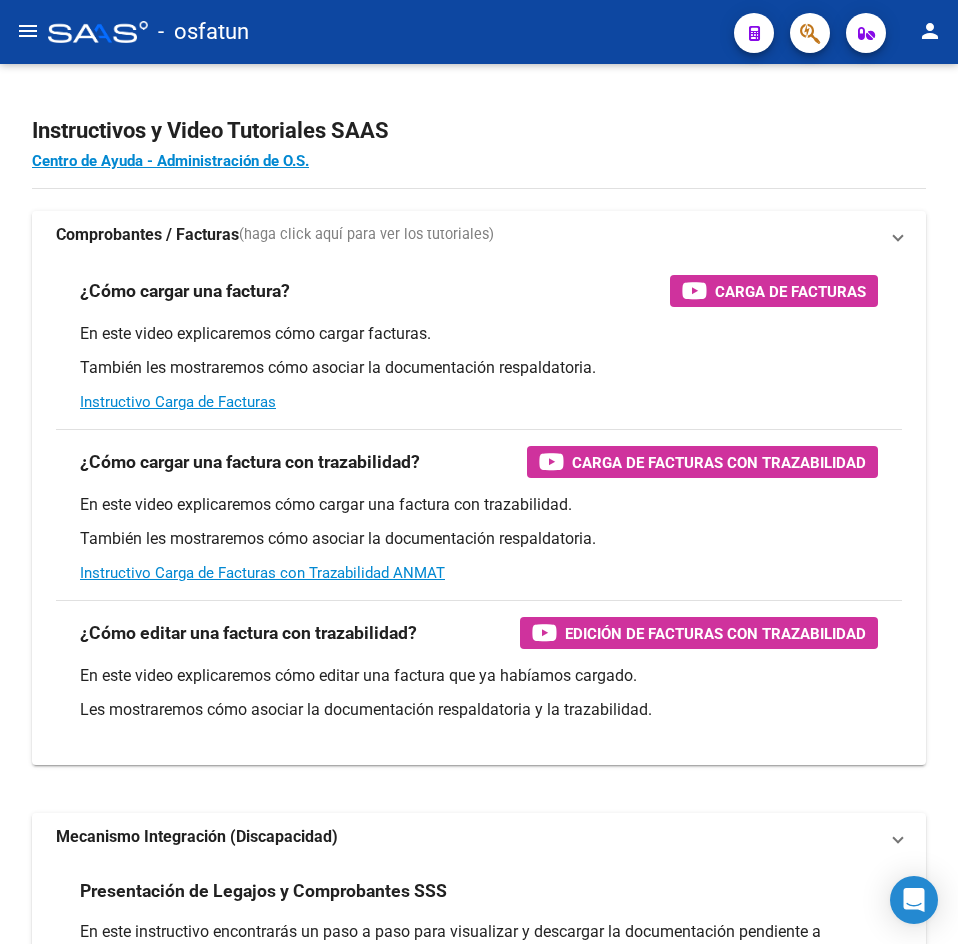 scroll, scrollTop: 0, scrollLeft: 0, axis: both 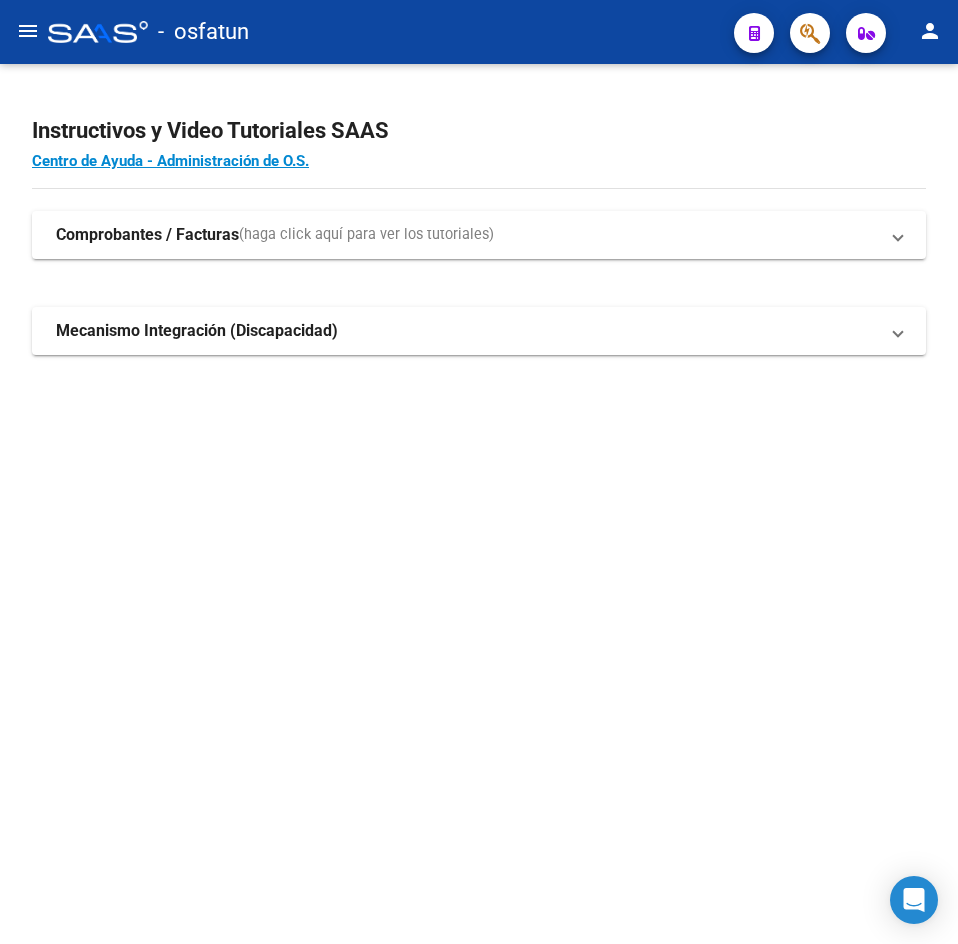 click on "menu" 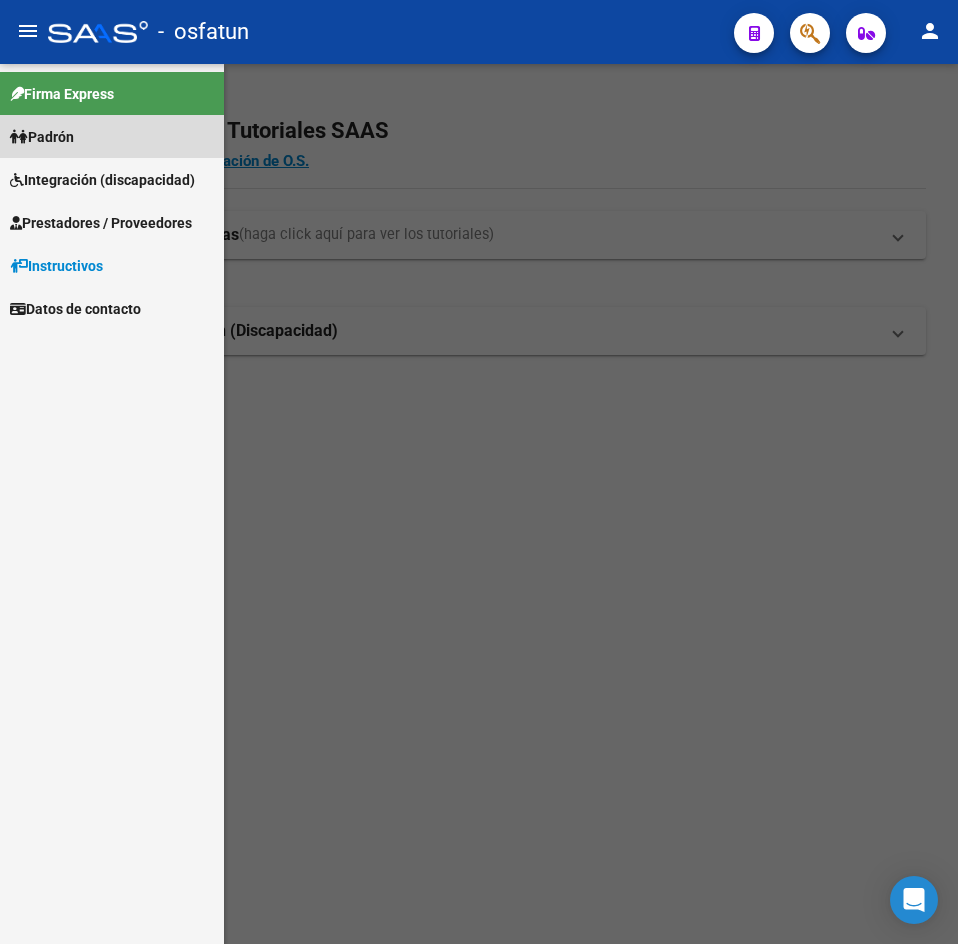 click on "Padrón" at bounding box center (112, 136) 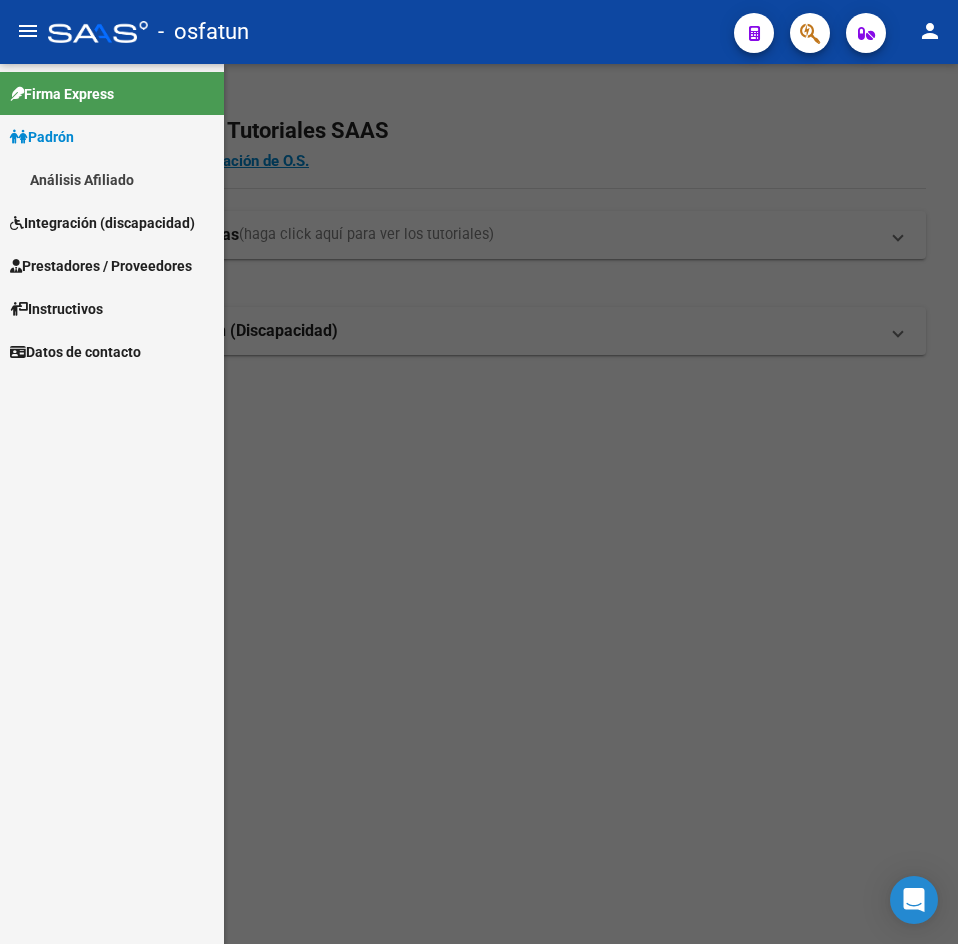 click on "Análisis Afiliado" at bounding box center [112, 179] 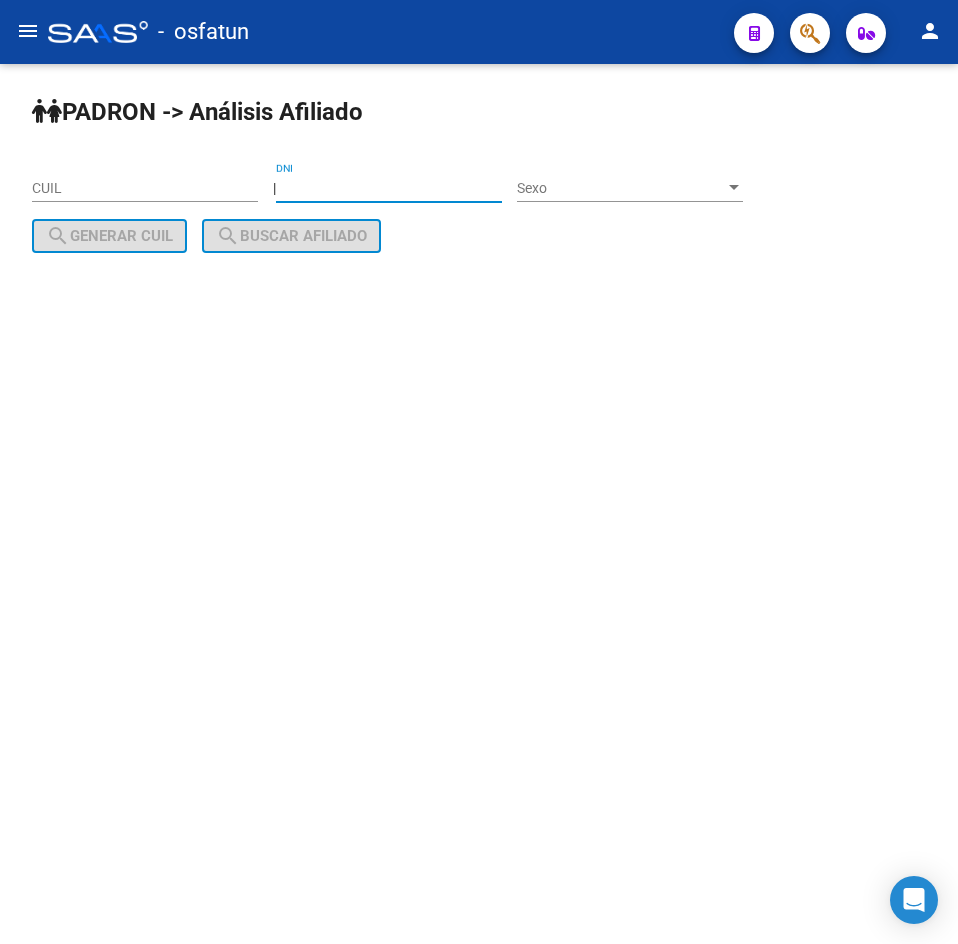 click on "DNI" at bounding box center (389, 188) 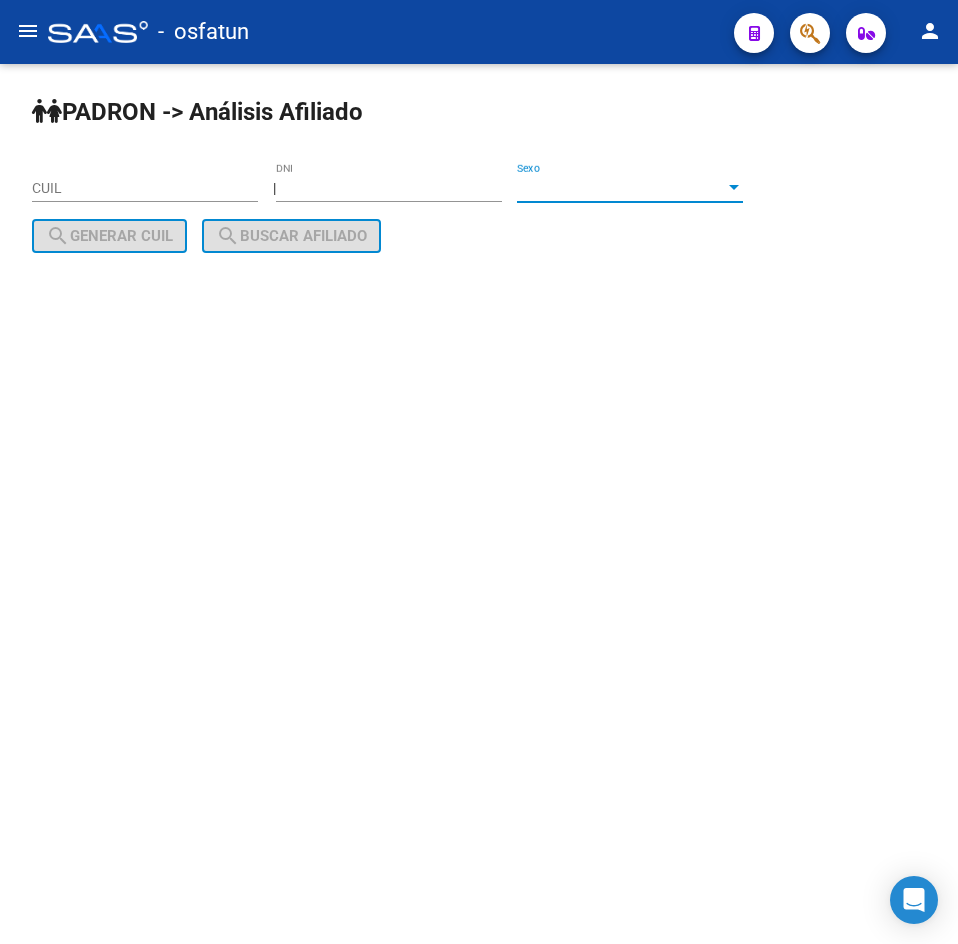 click on "Sexo" at bounding box center (621, 188) 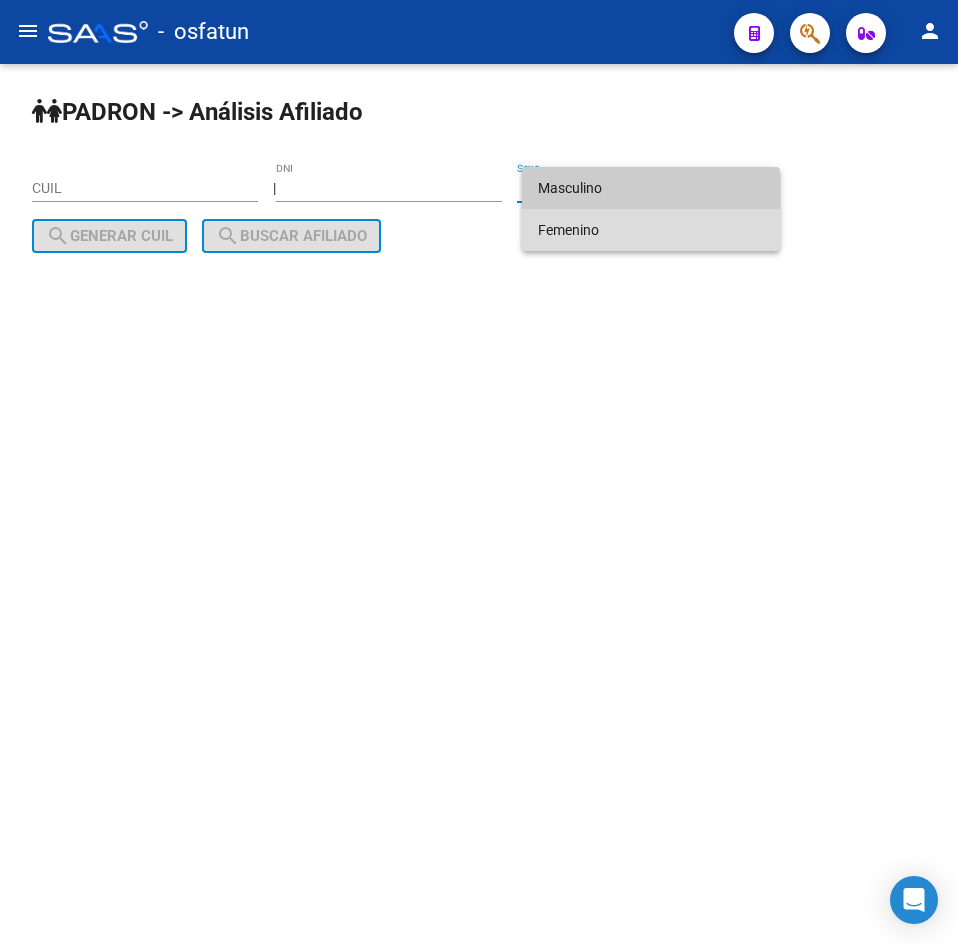 click on "Femenino" at bounding box center (651, 230) 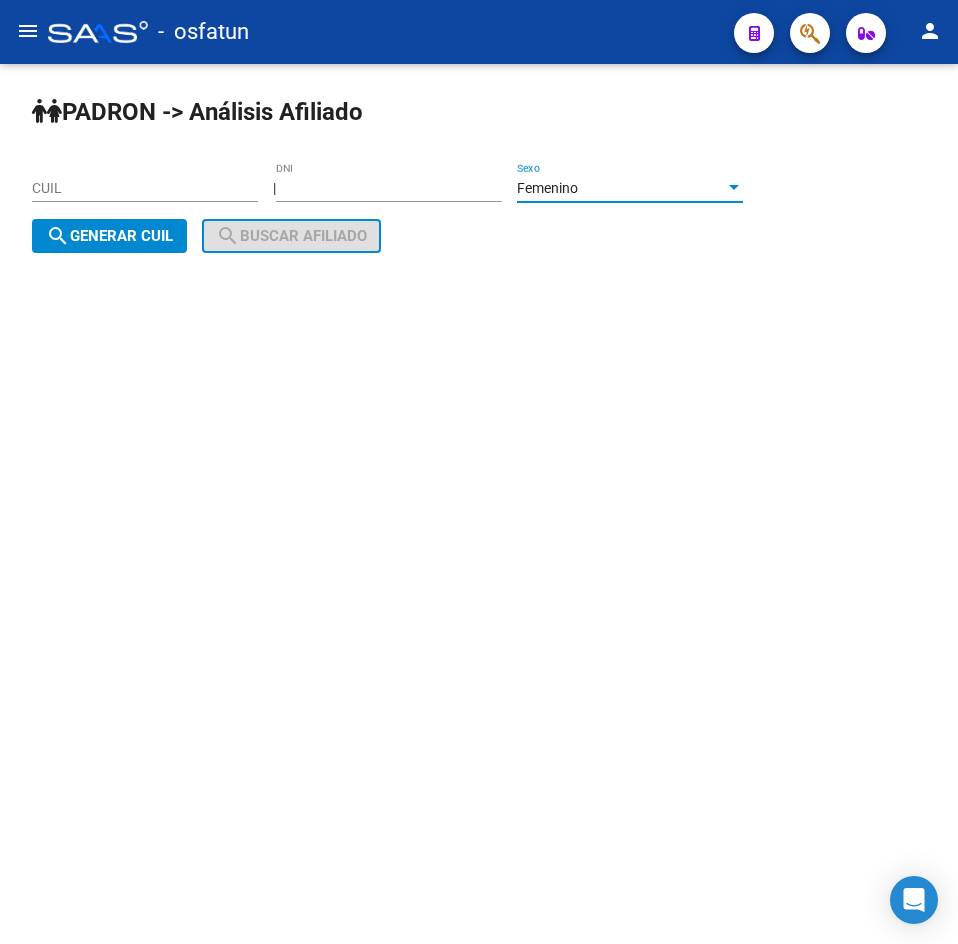 click on "search  Generar CUIL" 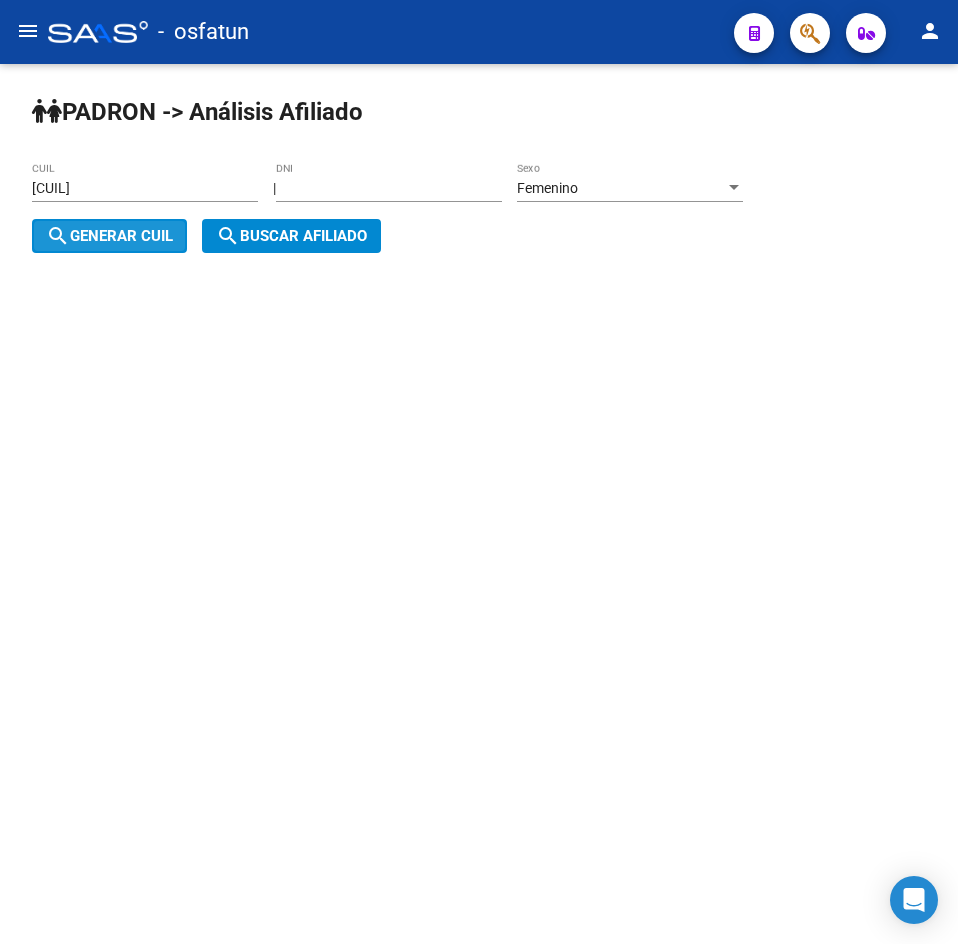 click on "search" 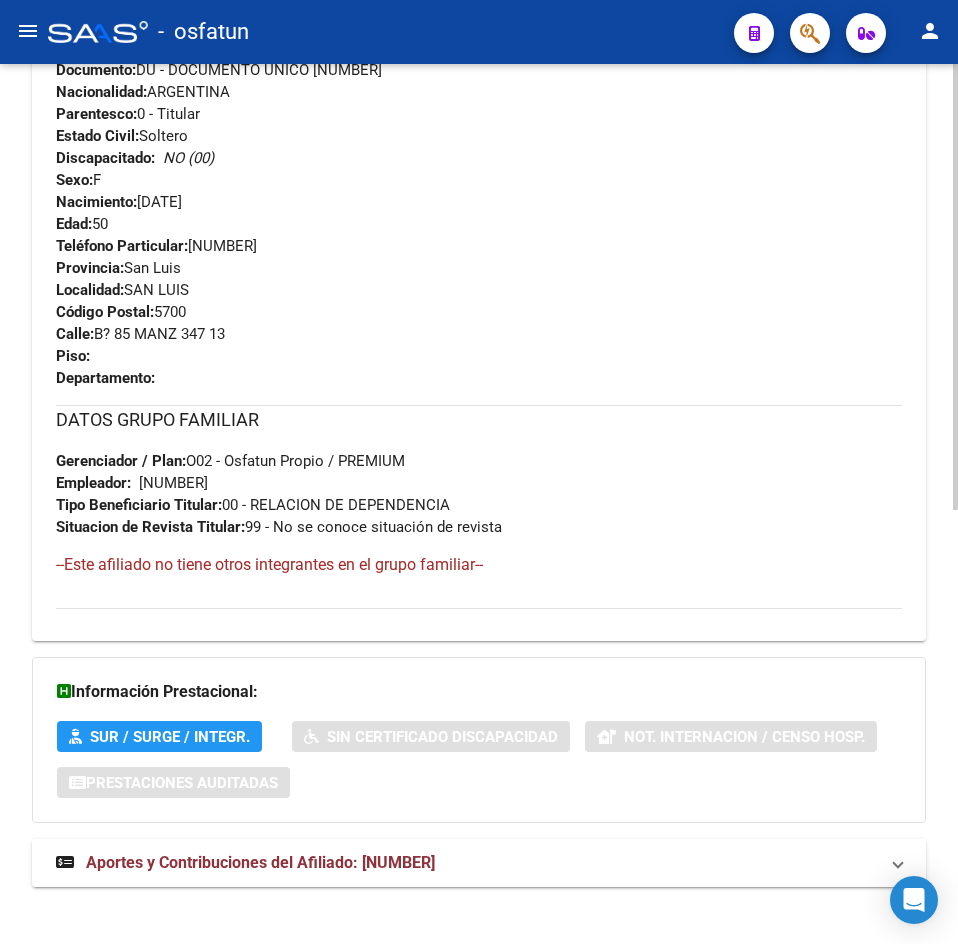 scroll, scrollTop: 858, scrollLeft: 0, axis: vertical 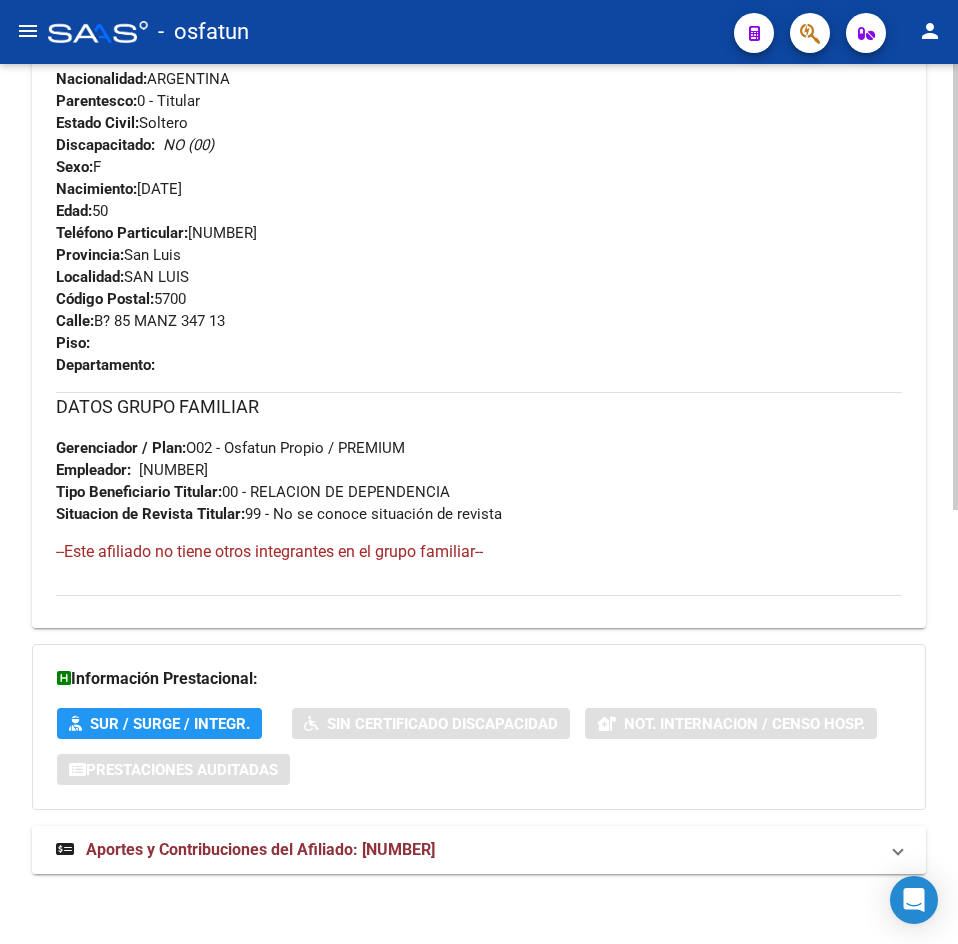 click on "Aportes y Contribuciones del Afiliado: [NUMBER]" at bounding box center (479, 850) 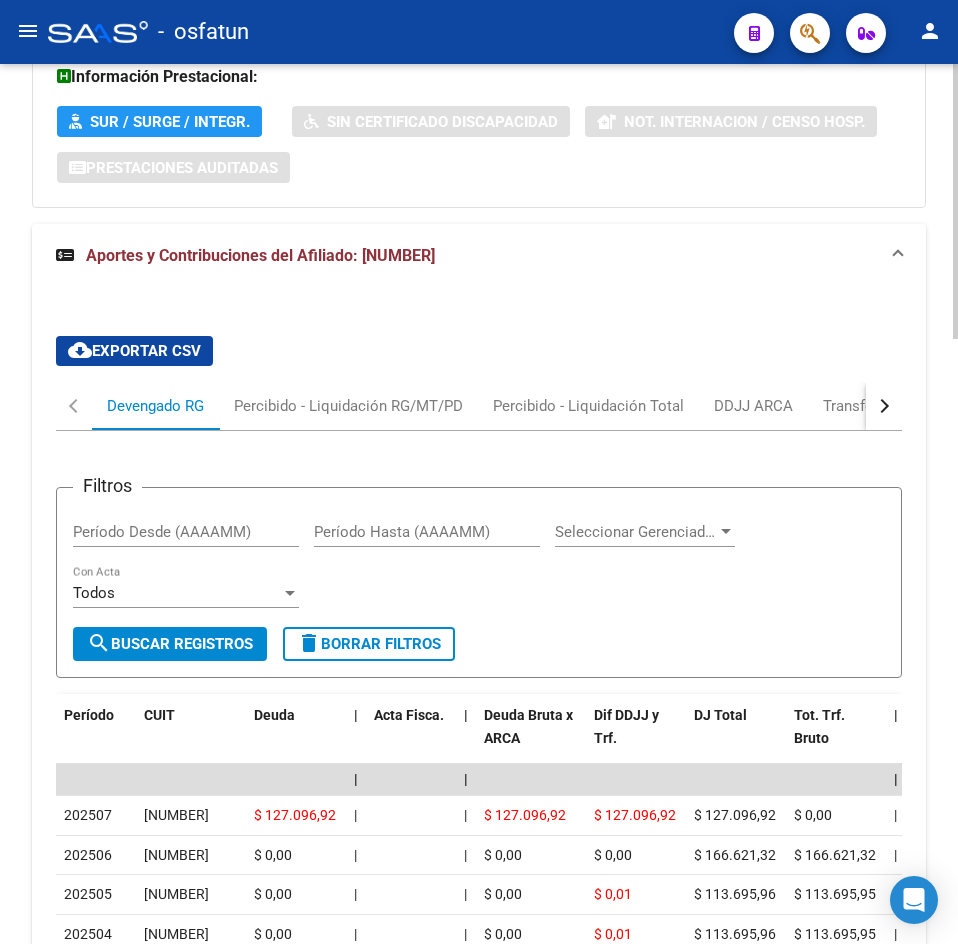 scroll, scrollTop: 1860, scrollLeft: 0, axis: vertical 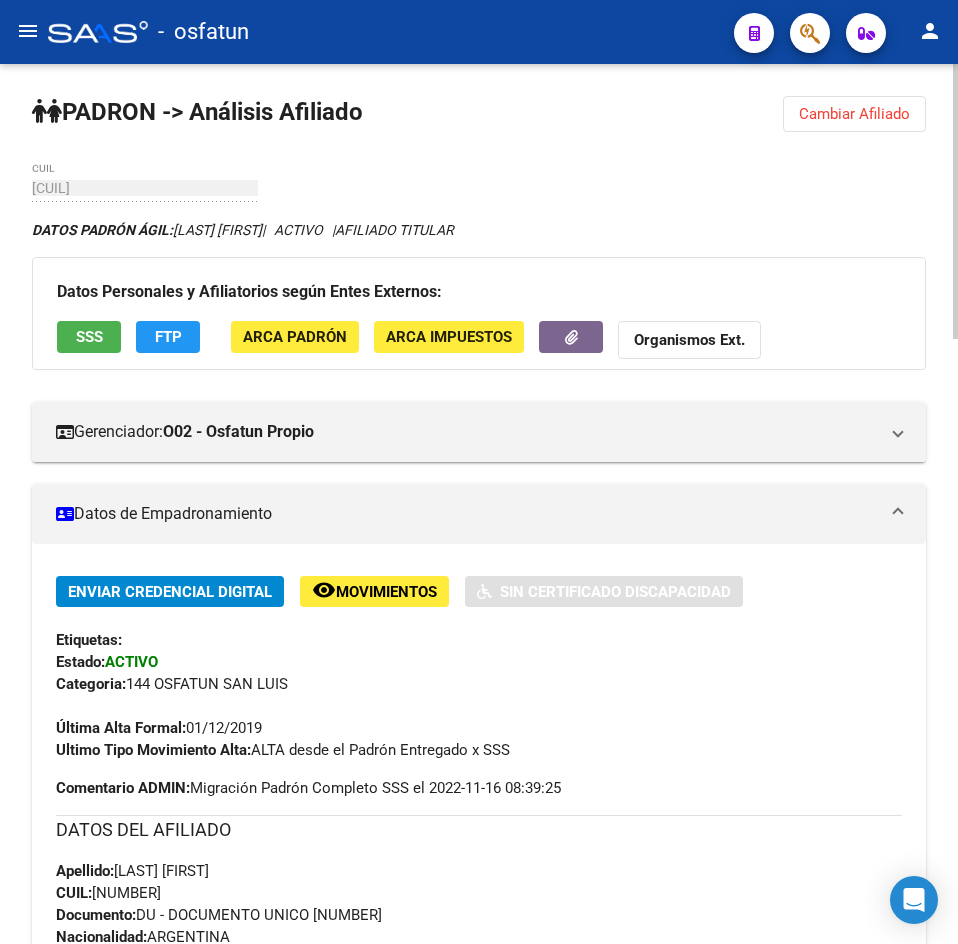drag, startPoint x: 840, startPoint y: 89, endPoint x: 865, endPoint y: 129, distance: 47.169907 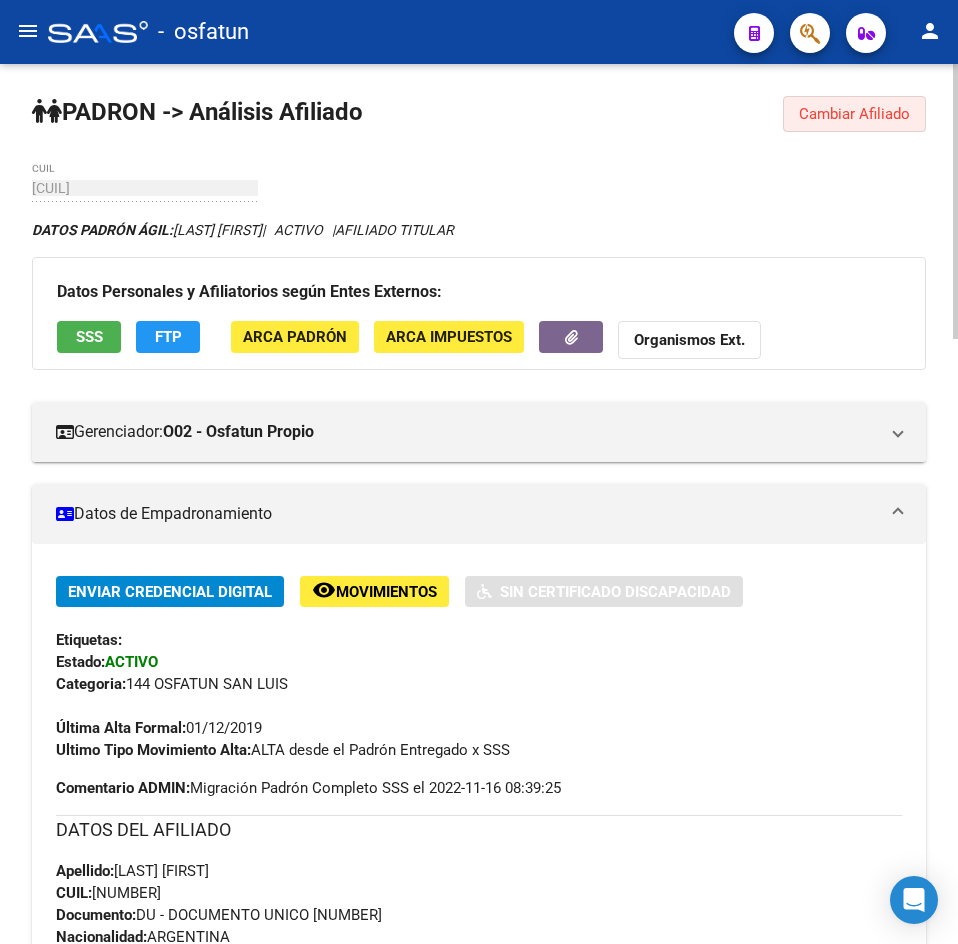 click on "Cambiar Afiliado" 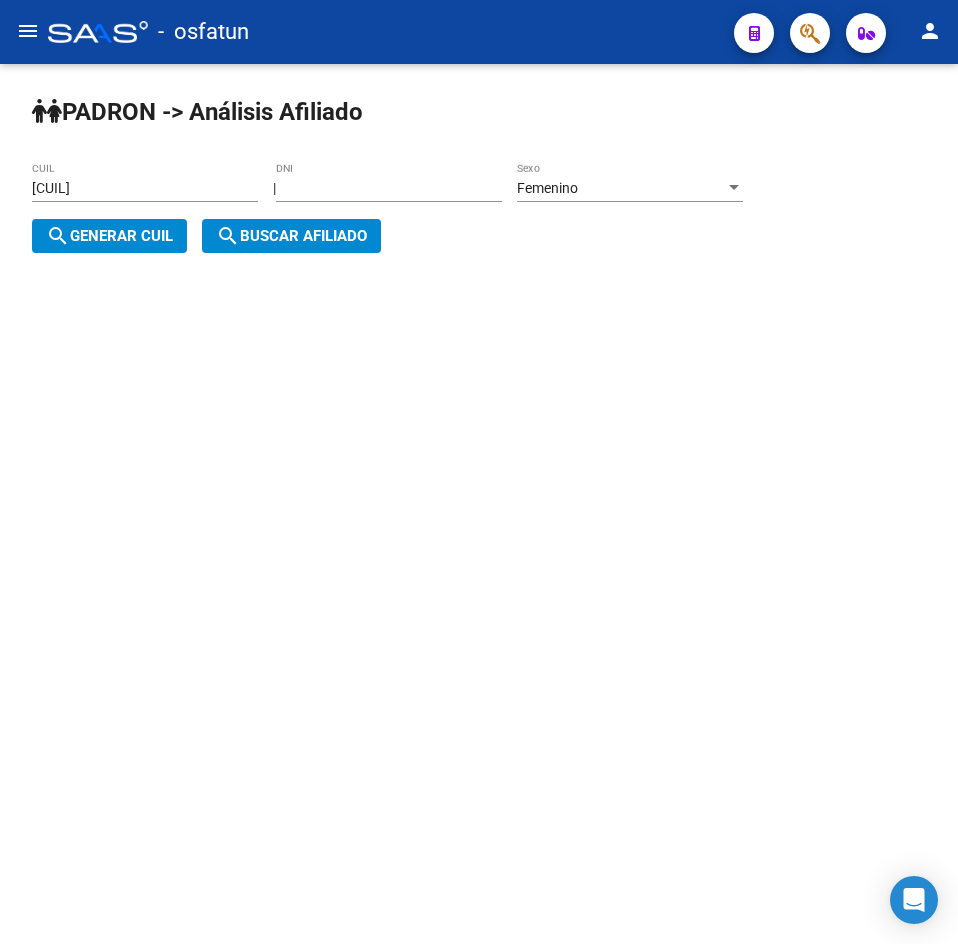 click on "[NUMBER]" at bounding box center (389, 188) 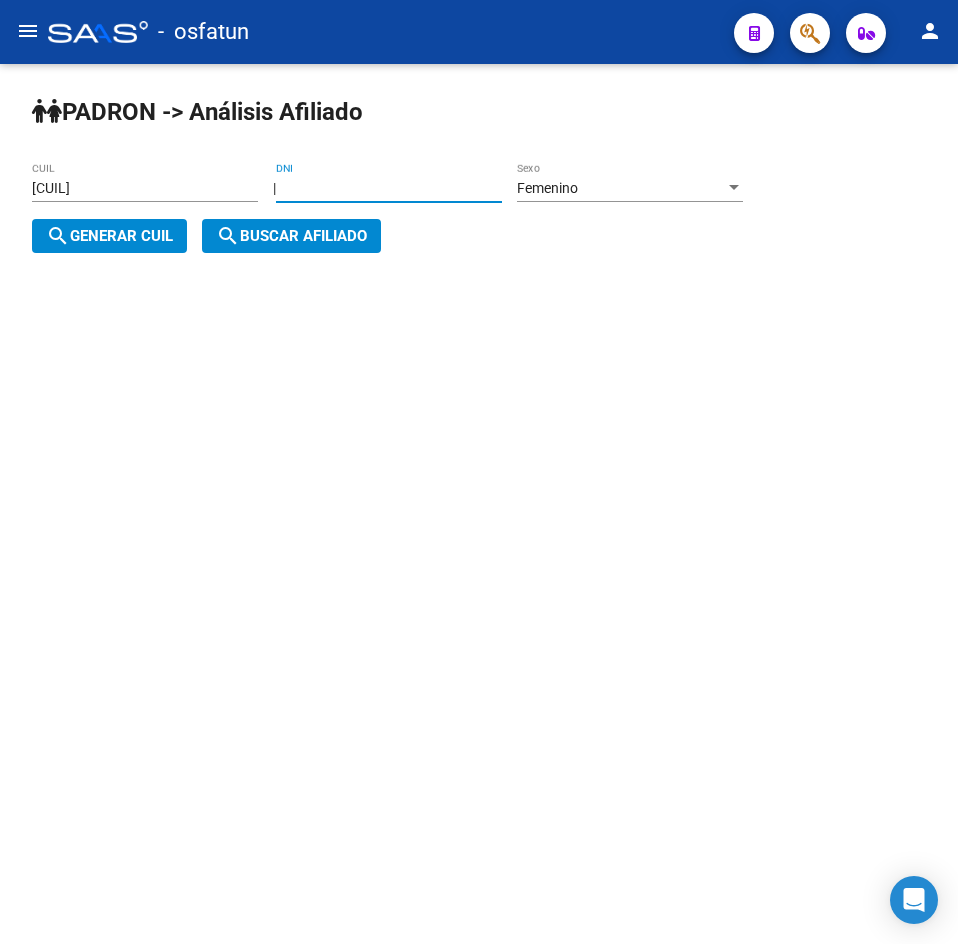 drag, startPoint x: 387, startPoint y: 186, endPoint x: 12, endPoint y: 214, distance: 376.04388 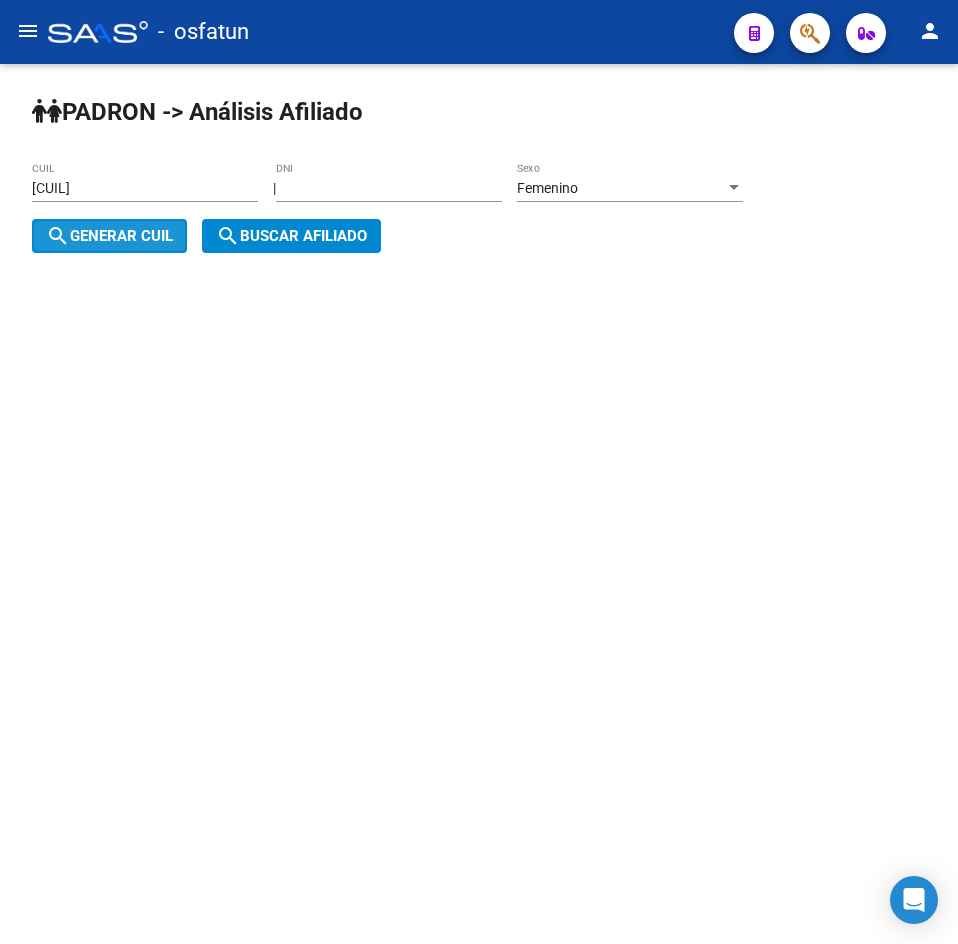click on "search  Buscar afiliado" 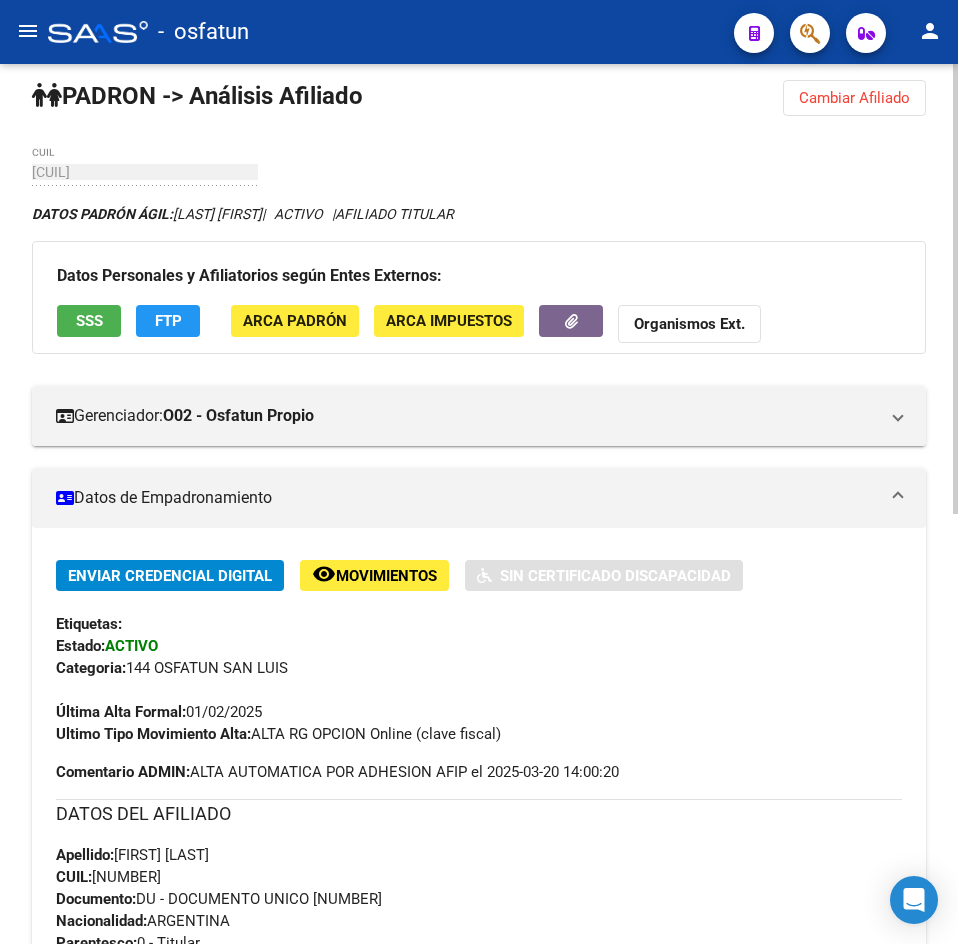 scroll, scrollTop: 858, scrollLeft: 0, axis: vertical 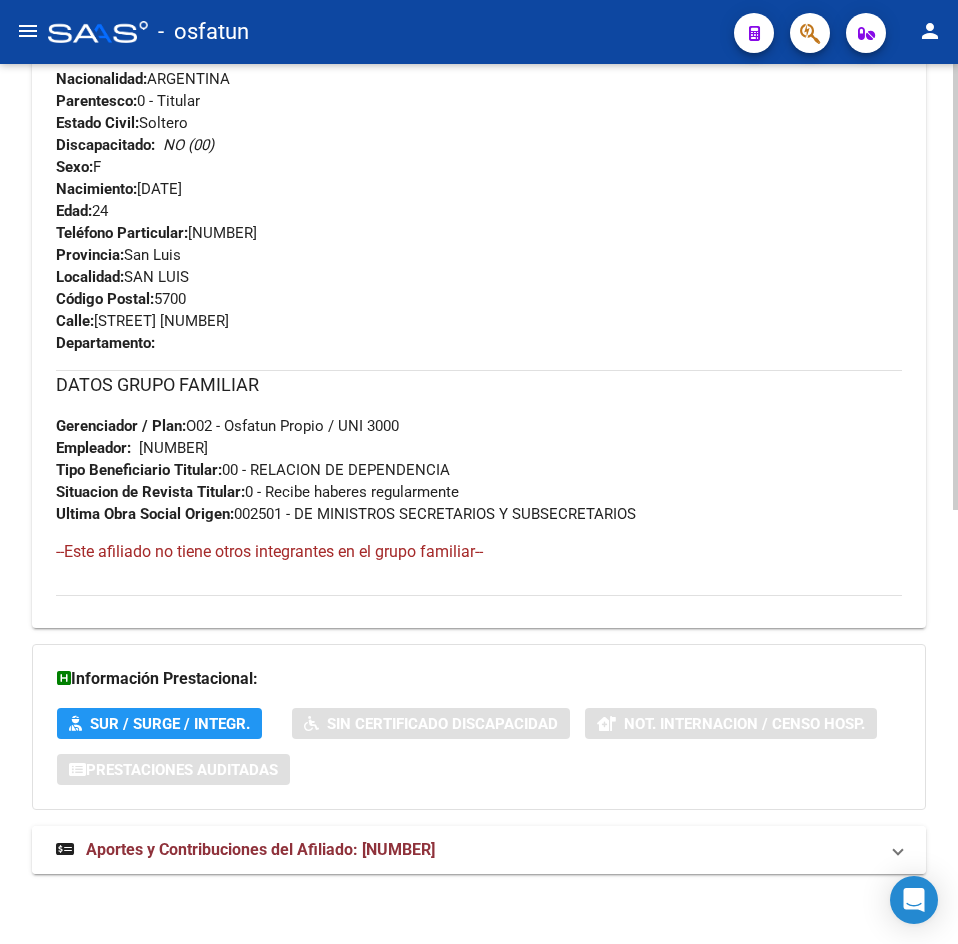 click on "Aportes y Contribuciones del Afiliado: [NUMBER]" at bounding box center (260, 849) 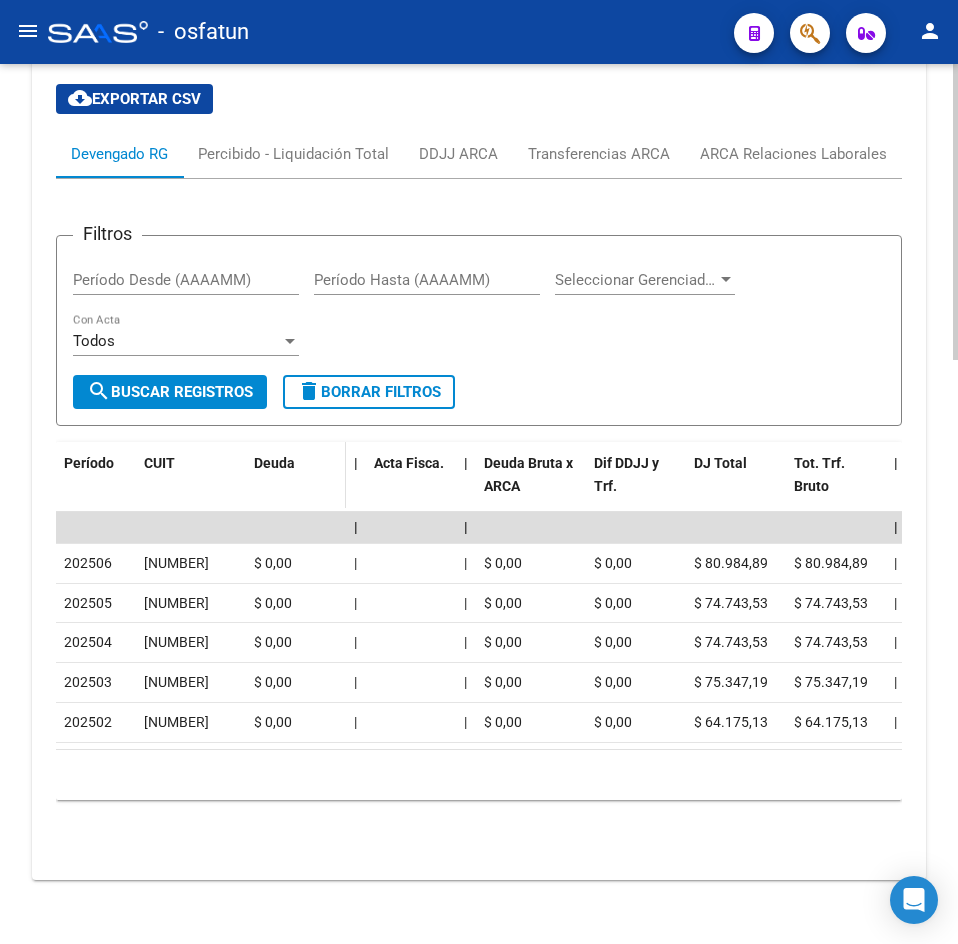 scroll, scrollTop: 1738, scrollLeft: 0, axis: vertical 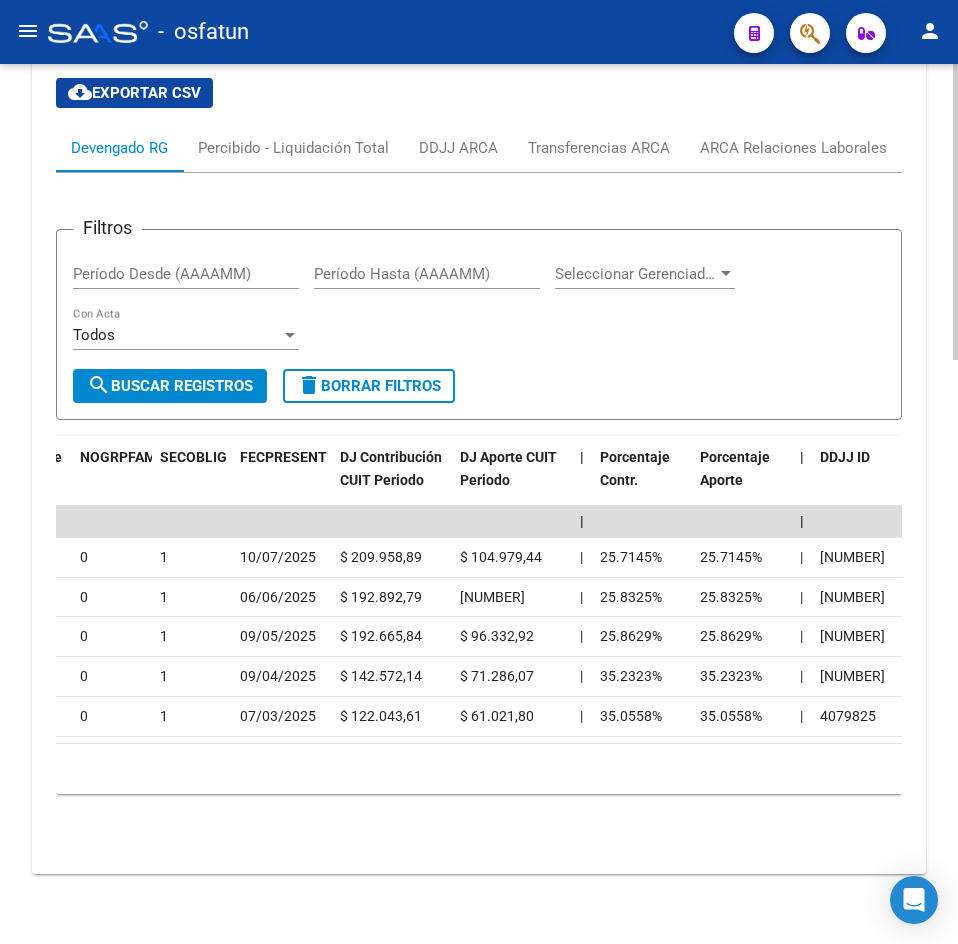 click on "Filtros Período Desde (AAAAMM) Período Hasta (AAAAMM) Seleccionar Gerenciador Seleccionar Gerenciador Todos Con Acta search  Buscar Registros  delete  Borrar Filtros" at bounding box center [479, 325] 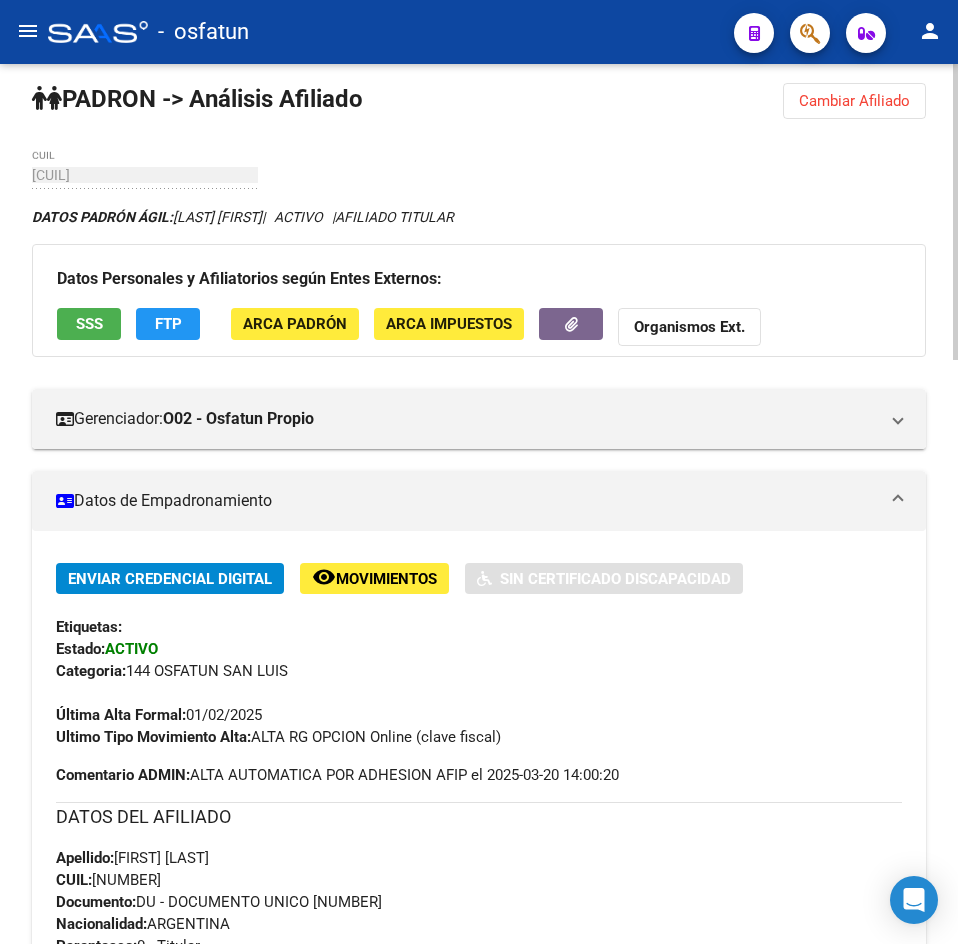 scroll, scrollTop: 0, scrollLeft: 0, axis: both 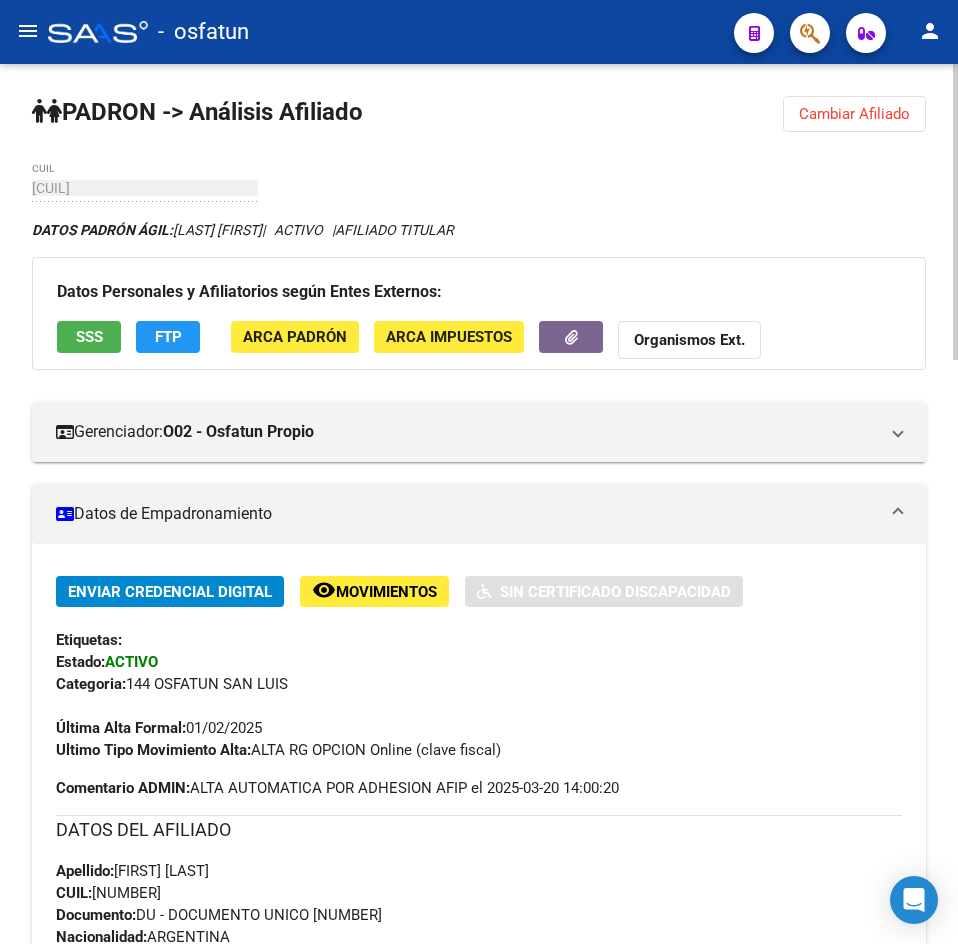 click on "Cambiar Afiliado" 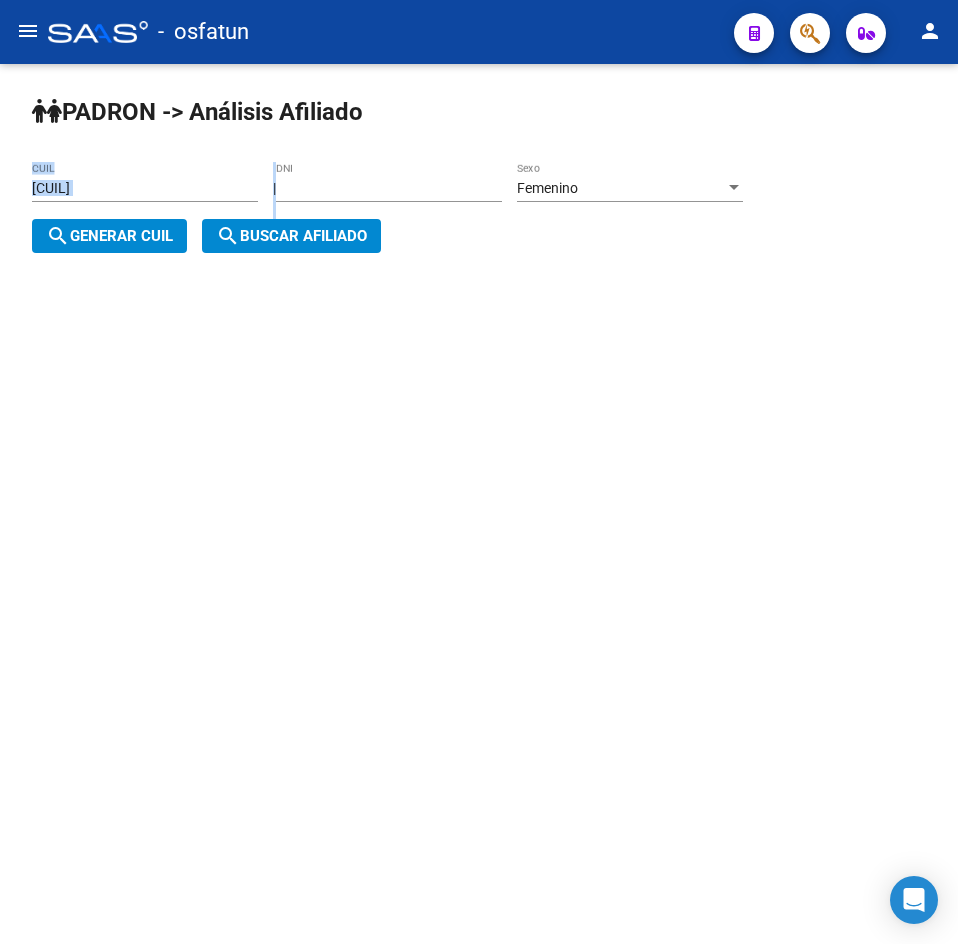 drag, startPoint x: 374, startPoint y: 197, endPoint x: 355, endPoint y: 193, distance: 19.416489 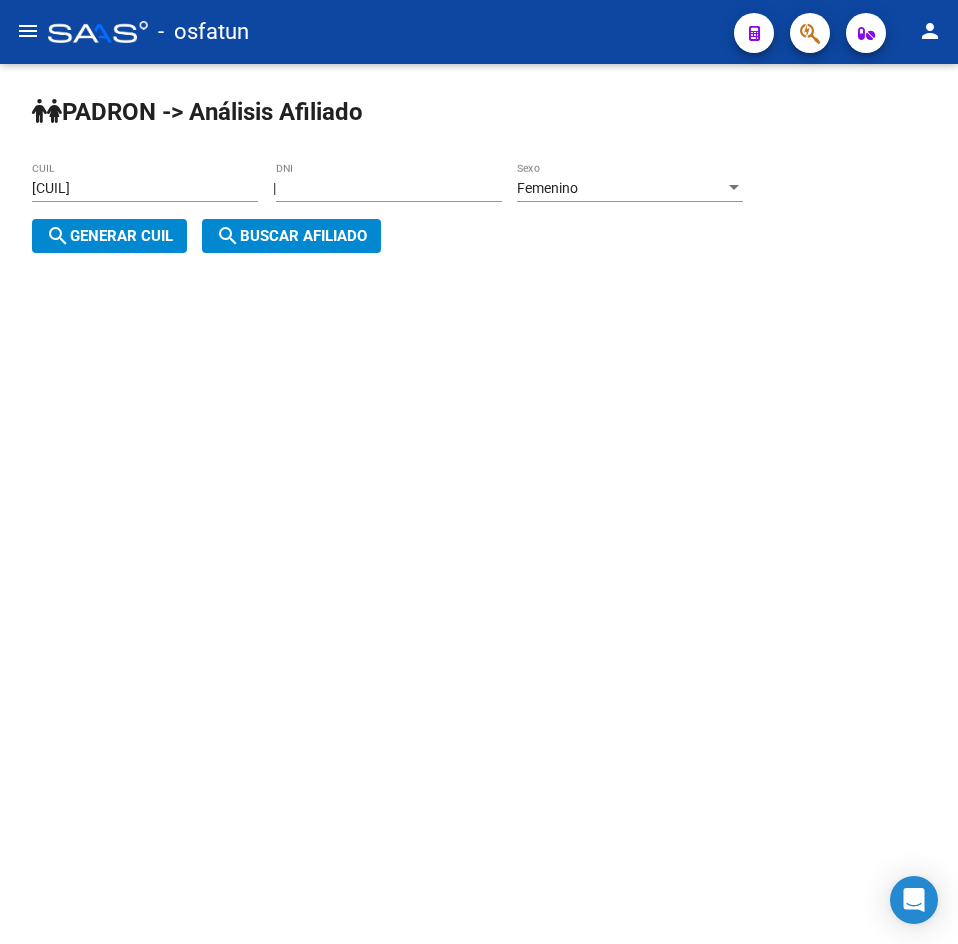 click on "Femenino" at bounding box center [547, 188] 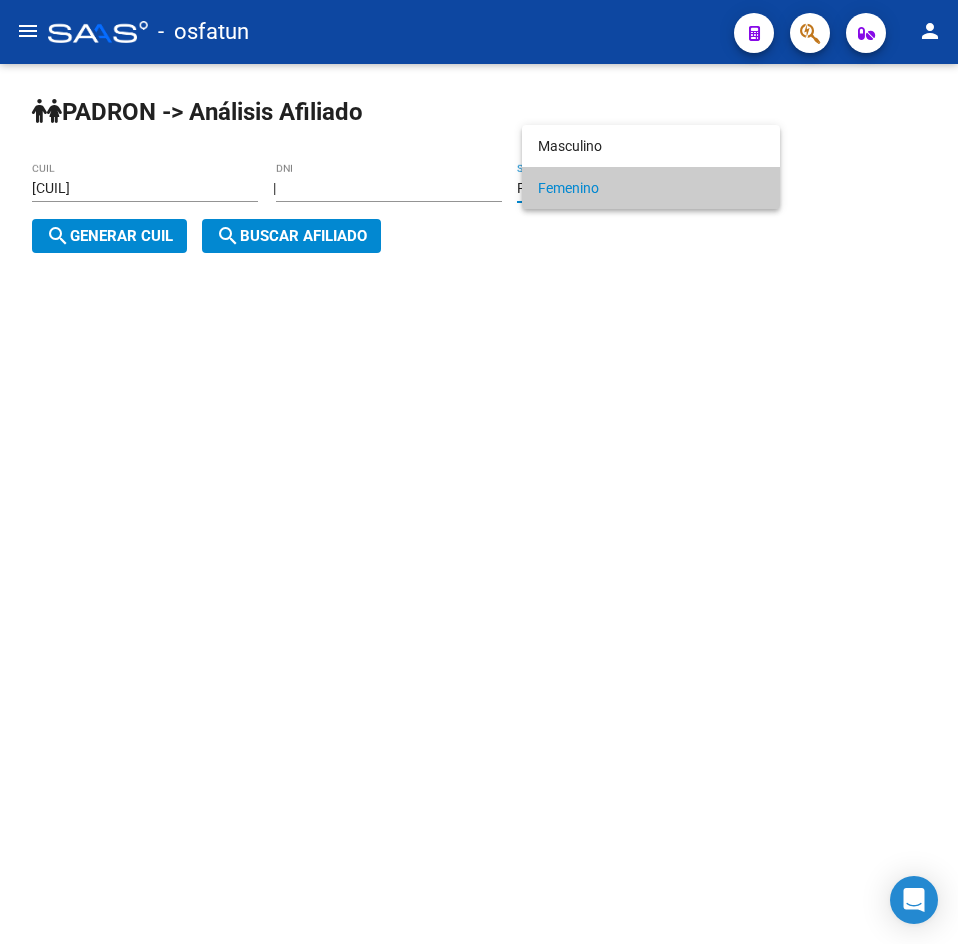 drag, startPoint x: 436, startPoint y: 198, endPoint x: 221, endPoint y: 194, distance: 215.0372 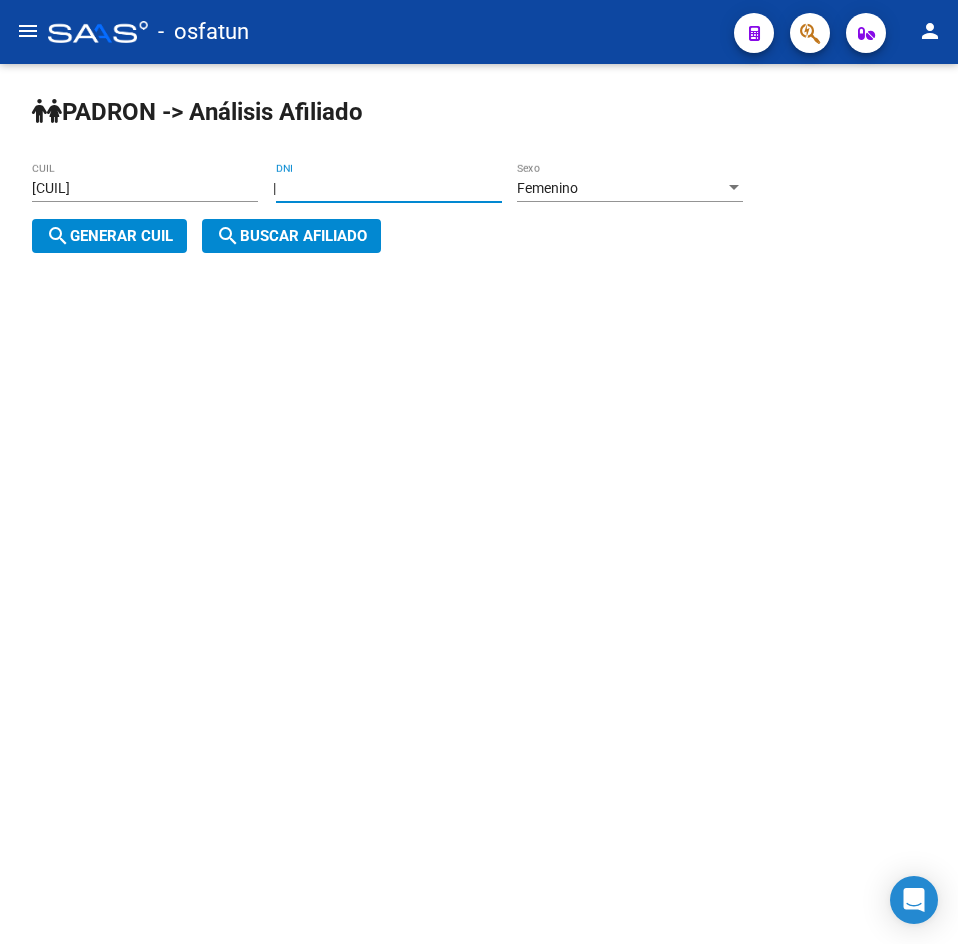 click on "[NUMBER]" at bounding box center [389, 188] 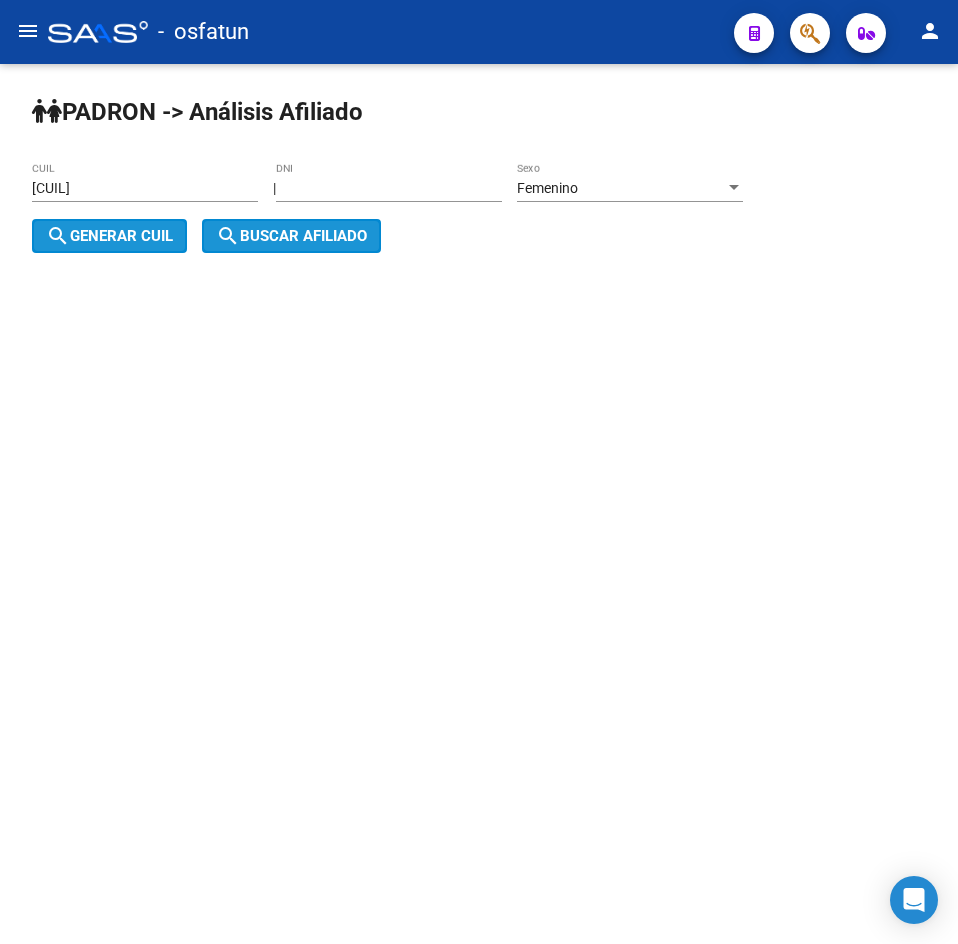 click on "search  Buscar afiliado" 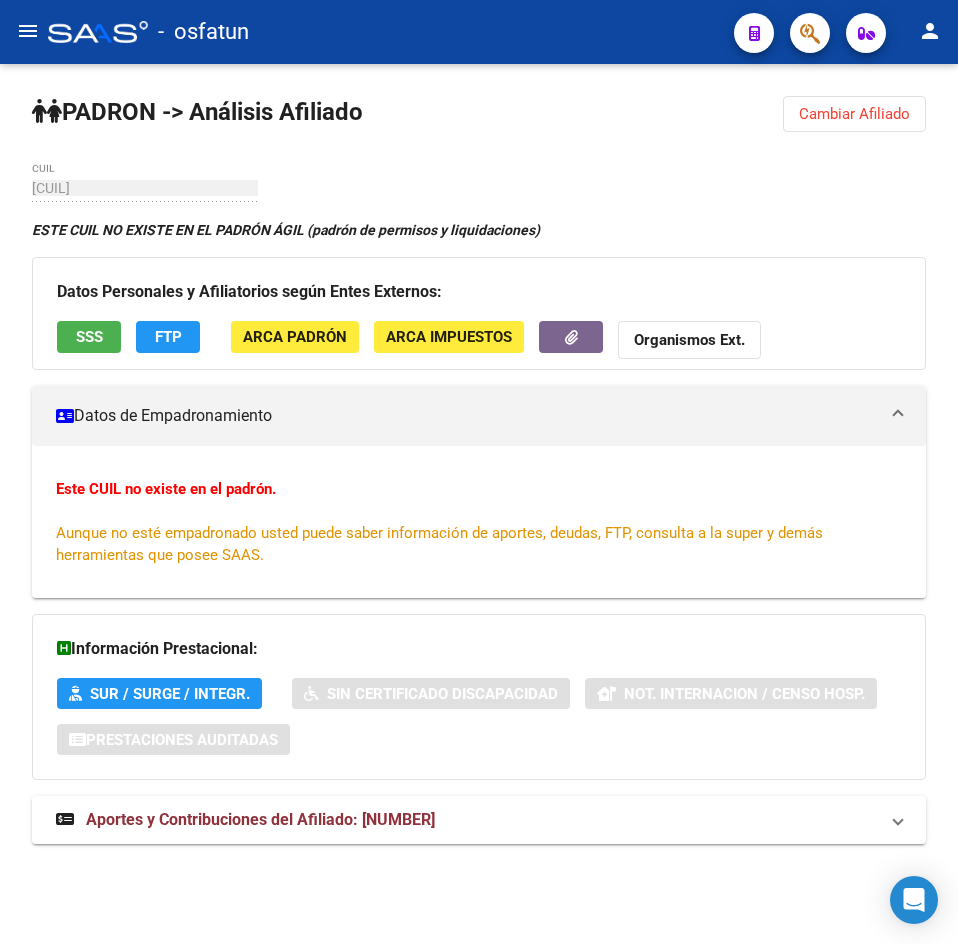 drag, startPoint x: 888, startPoint y: 205, endPoint x: 828, endPoint y: 324, distance: 133.2704 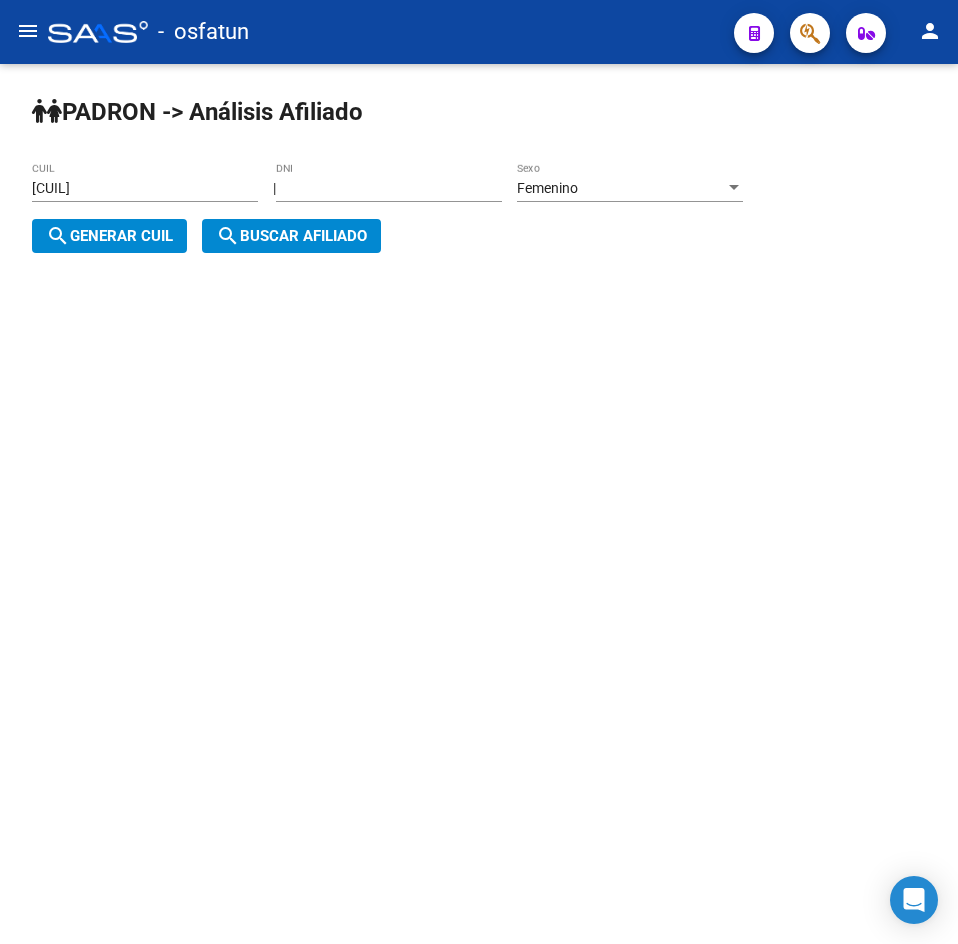 click on "Femenino Sexo" 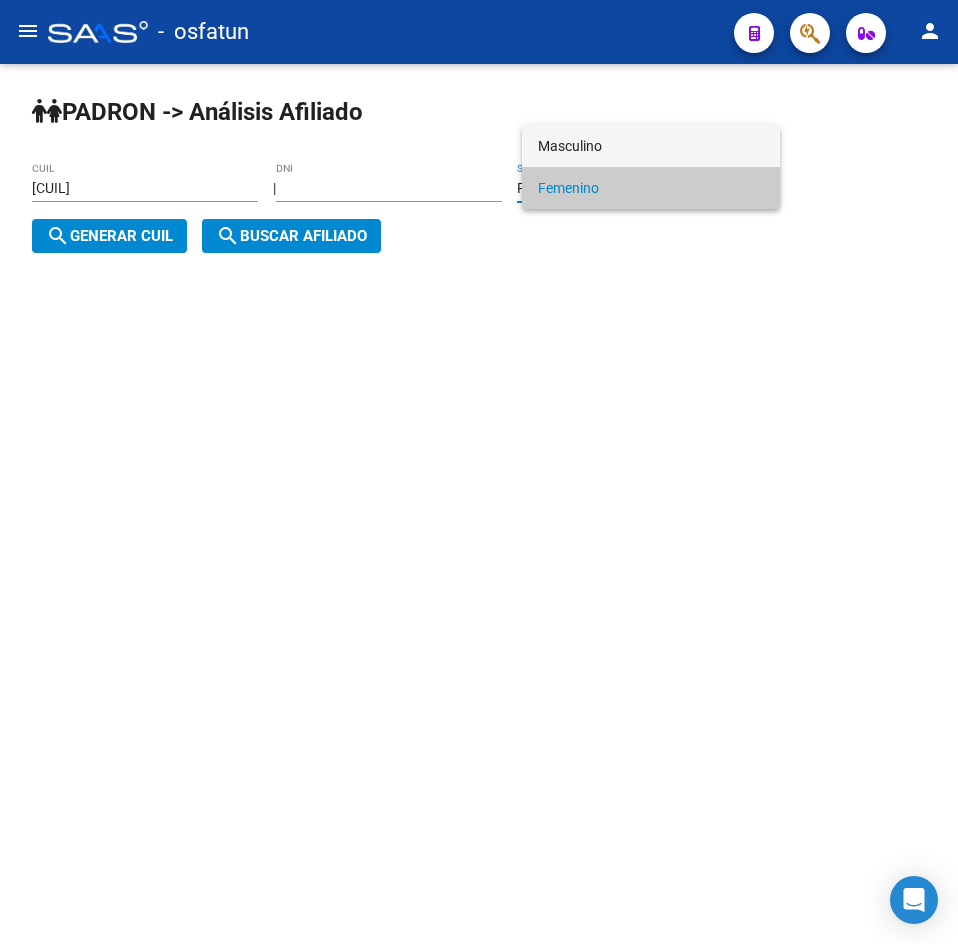 click on "Masculino" at bounding box center (651, 146) 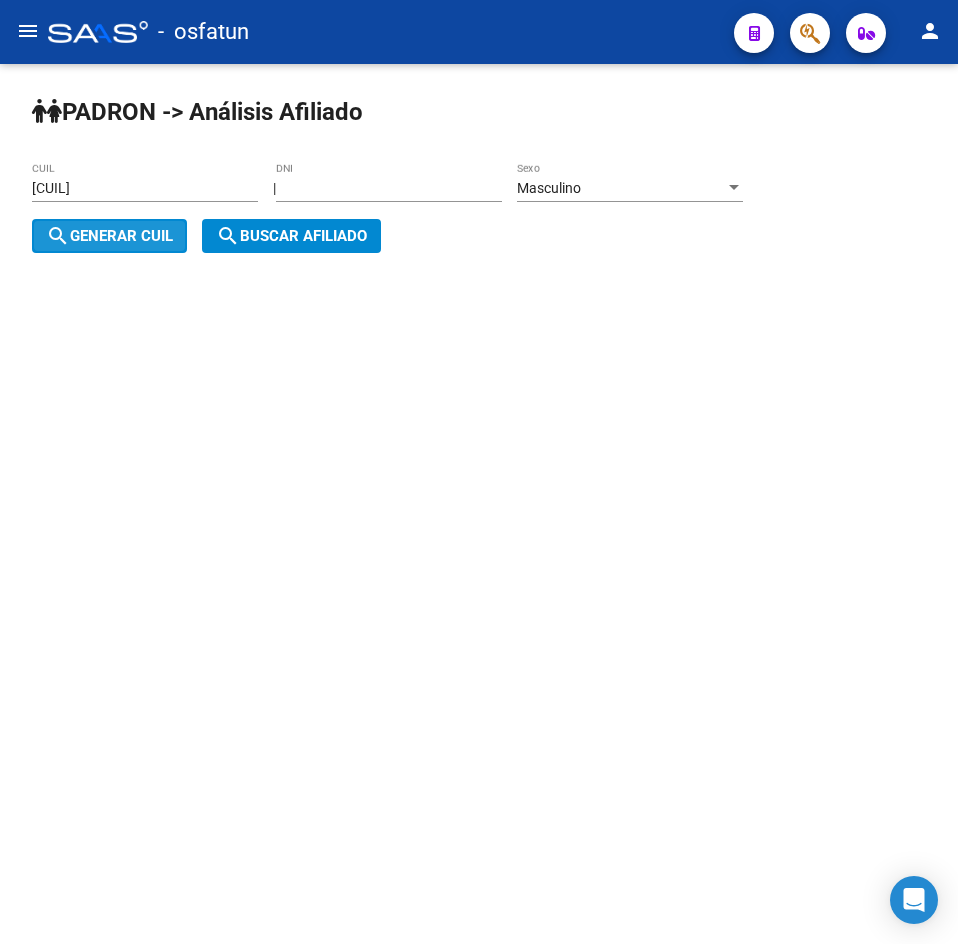 drag, startPoint x: 144, startPoint y: 234, endPoint x: 238, endPoint y: 241, distance: 94.26028 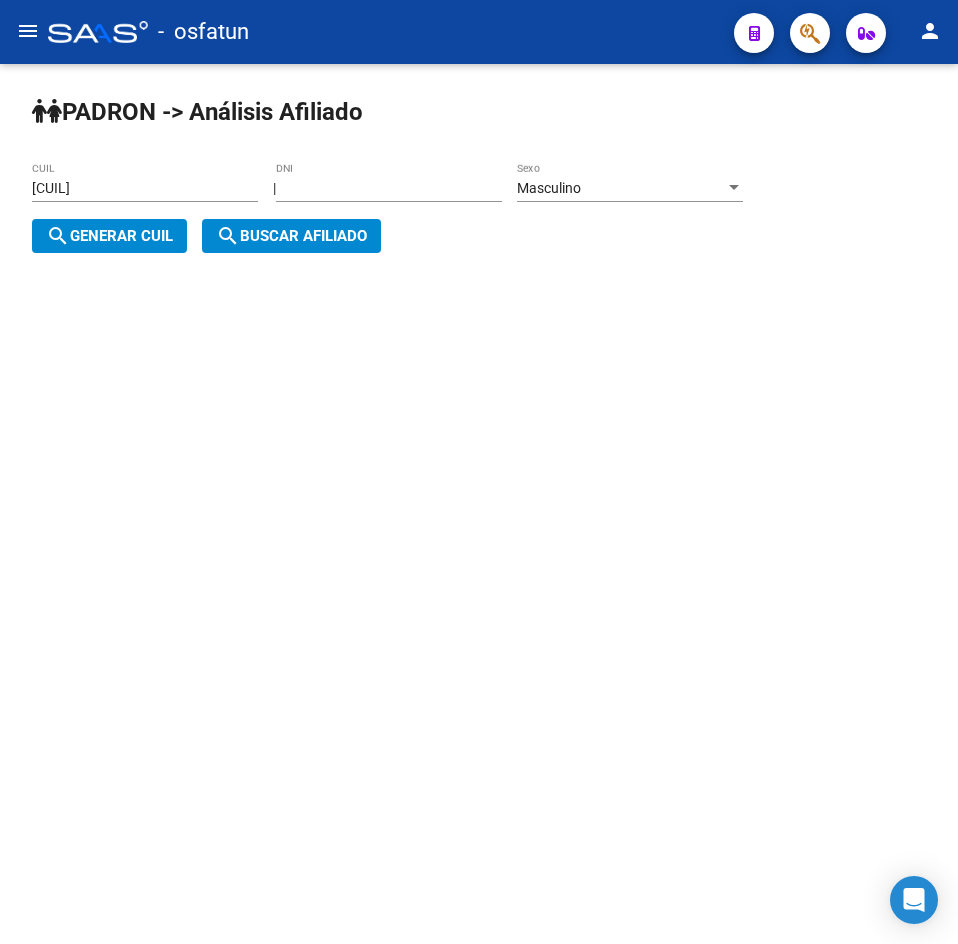 click on "search  Buscar afiliado" 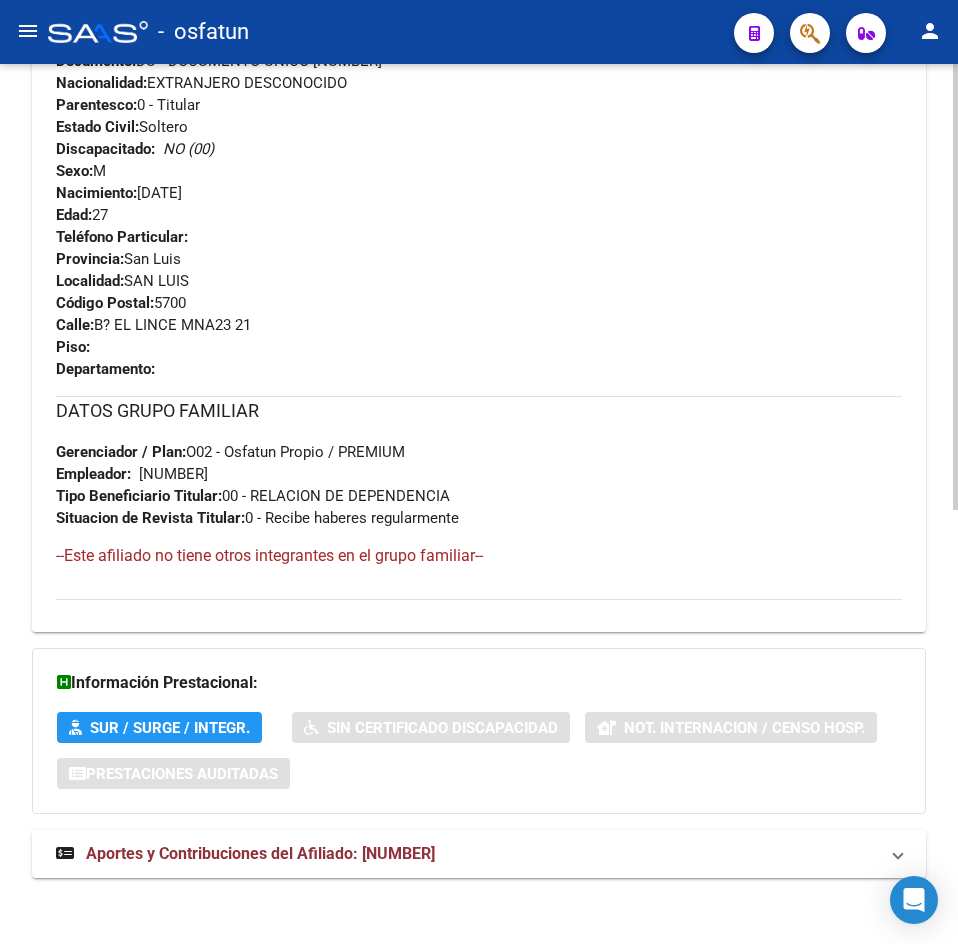 scroll, scrollTop: 858, scrollLeft: 0, axis: vertical 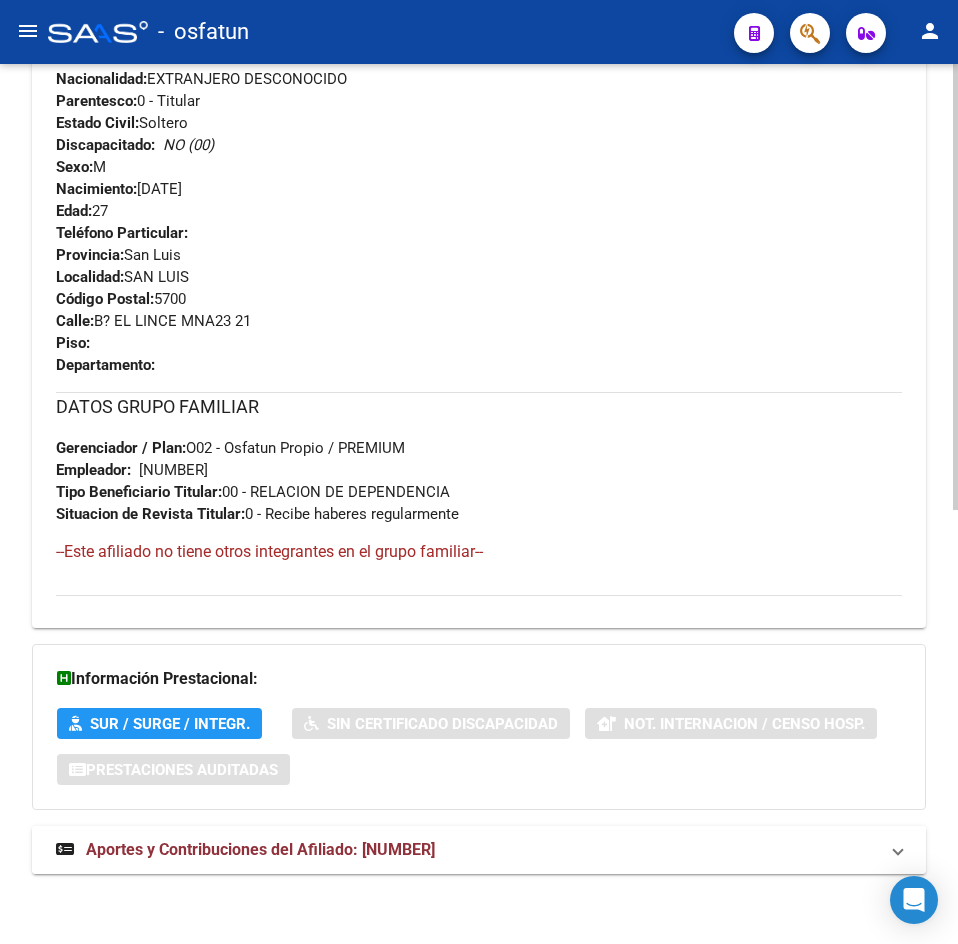 click on "Aportes y Contribuciones del Afiliado: [NUMBER]" at bounding box center [479, 850] 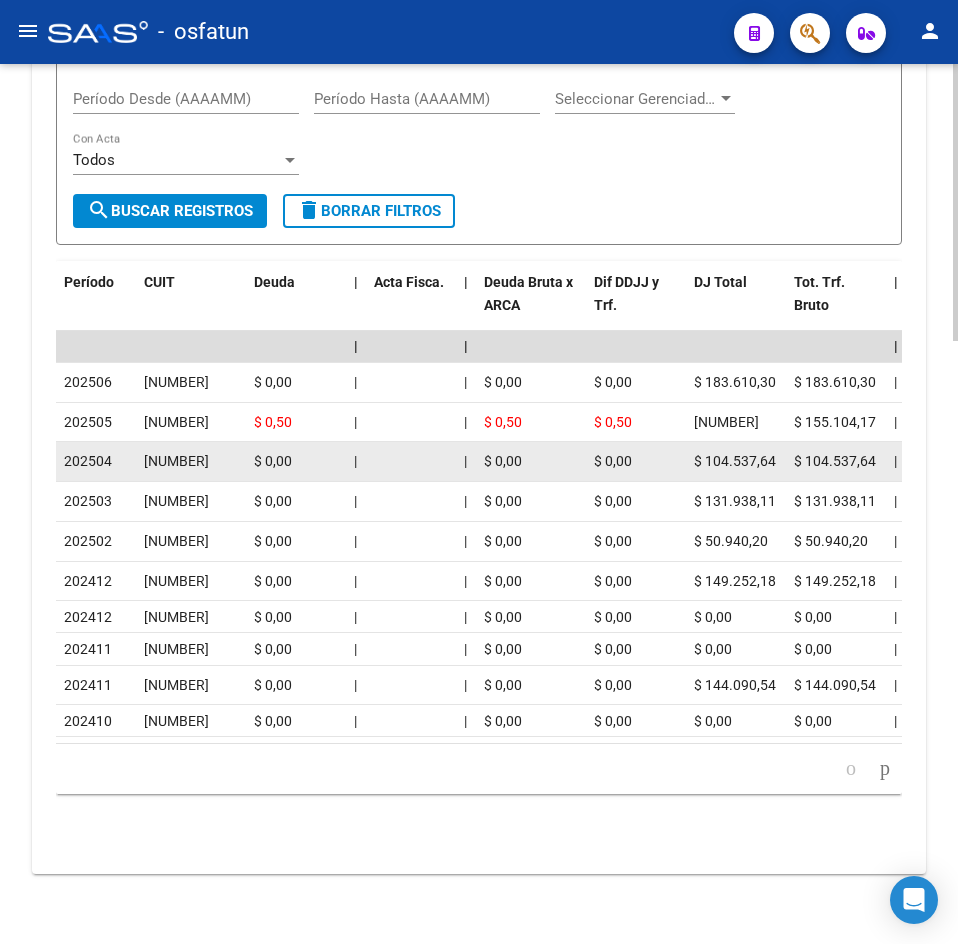 scroll, scrollTop: 1918, scrollLeft: 0, axis: vertical 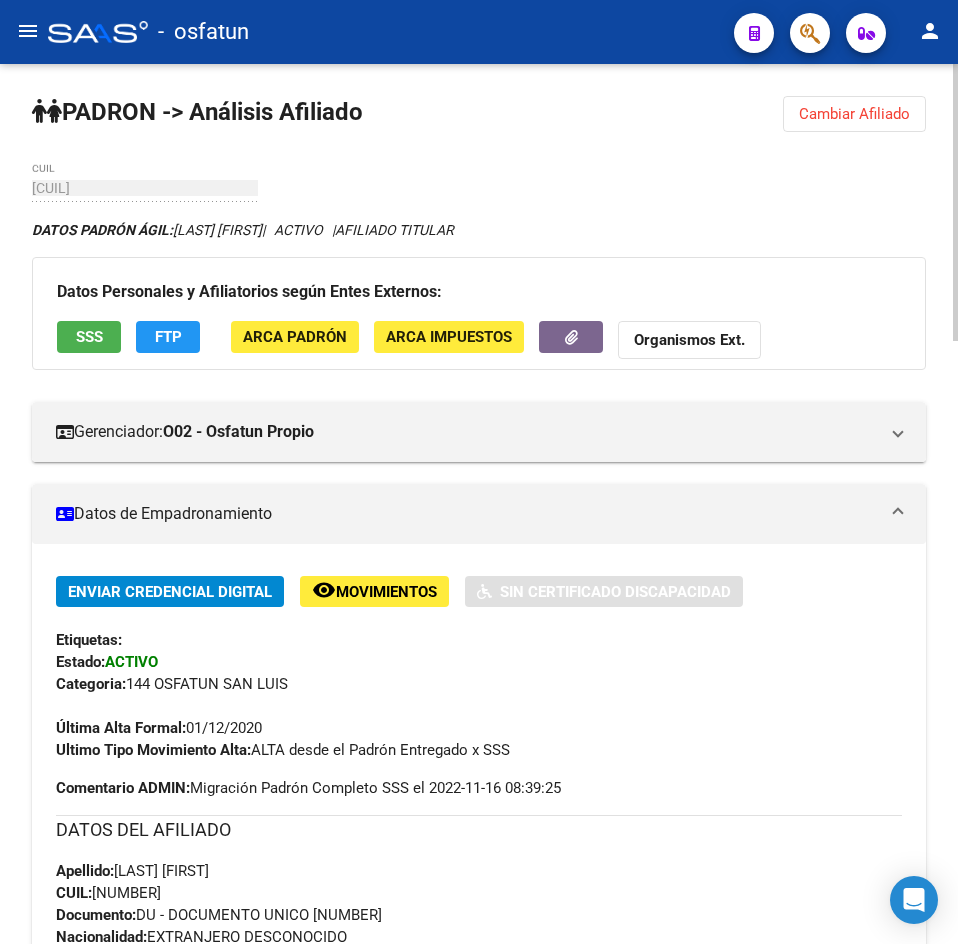 click on "Cambiar Afiliado" 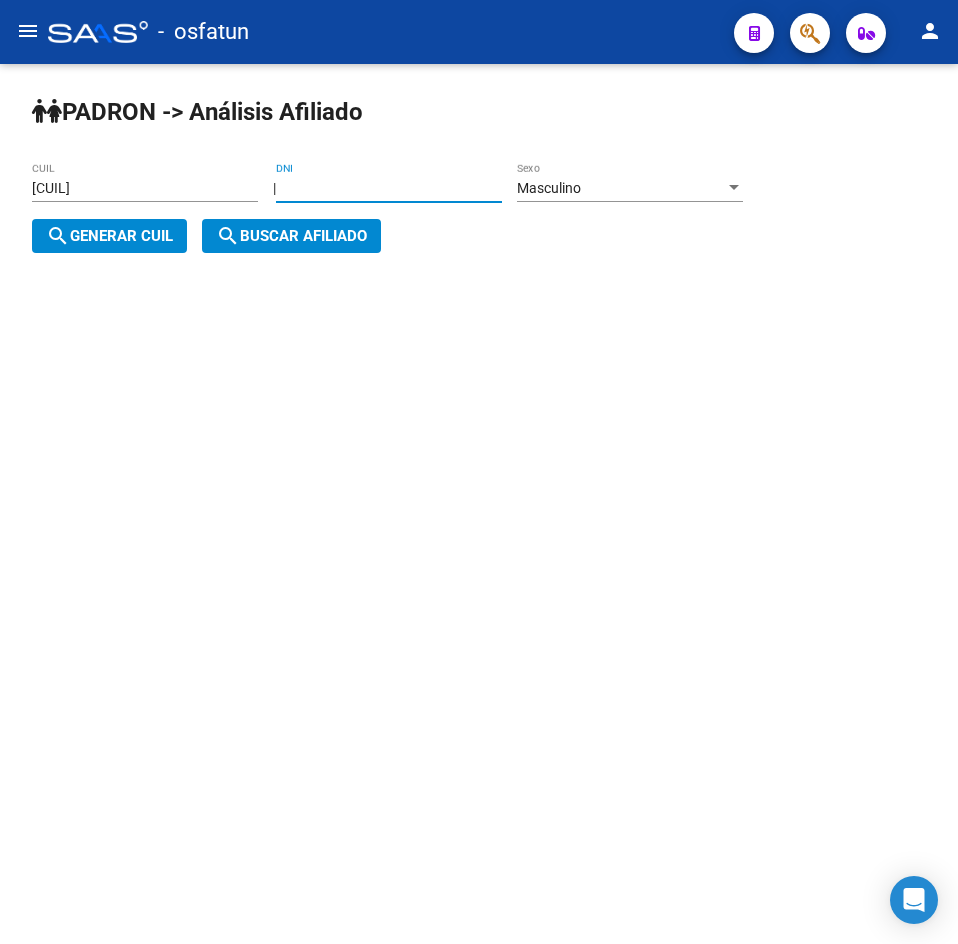 drag, startPoint x: 435, startPoint y: 187, endPoint x: 215, endPoint y: 211, distance: 221.30522 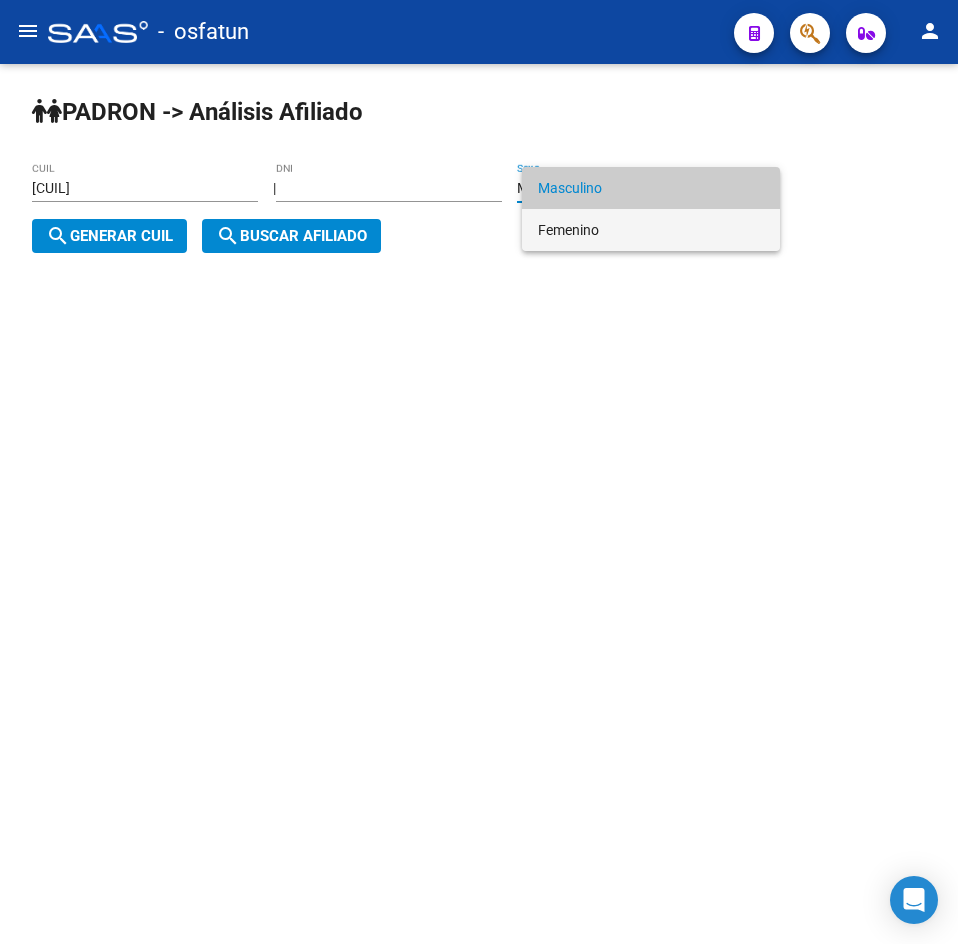 click on "Femenino" at bounding box center [651, 230] 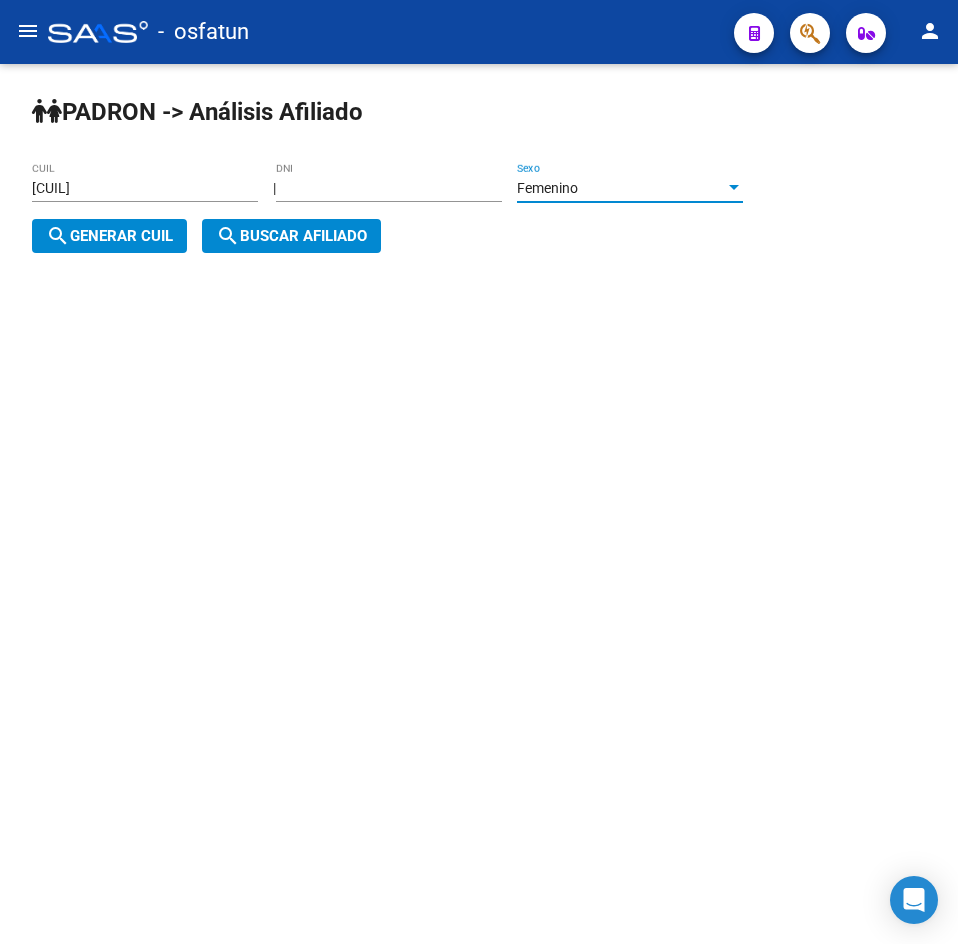 click on "search  Generar CUIL" 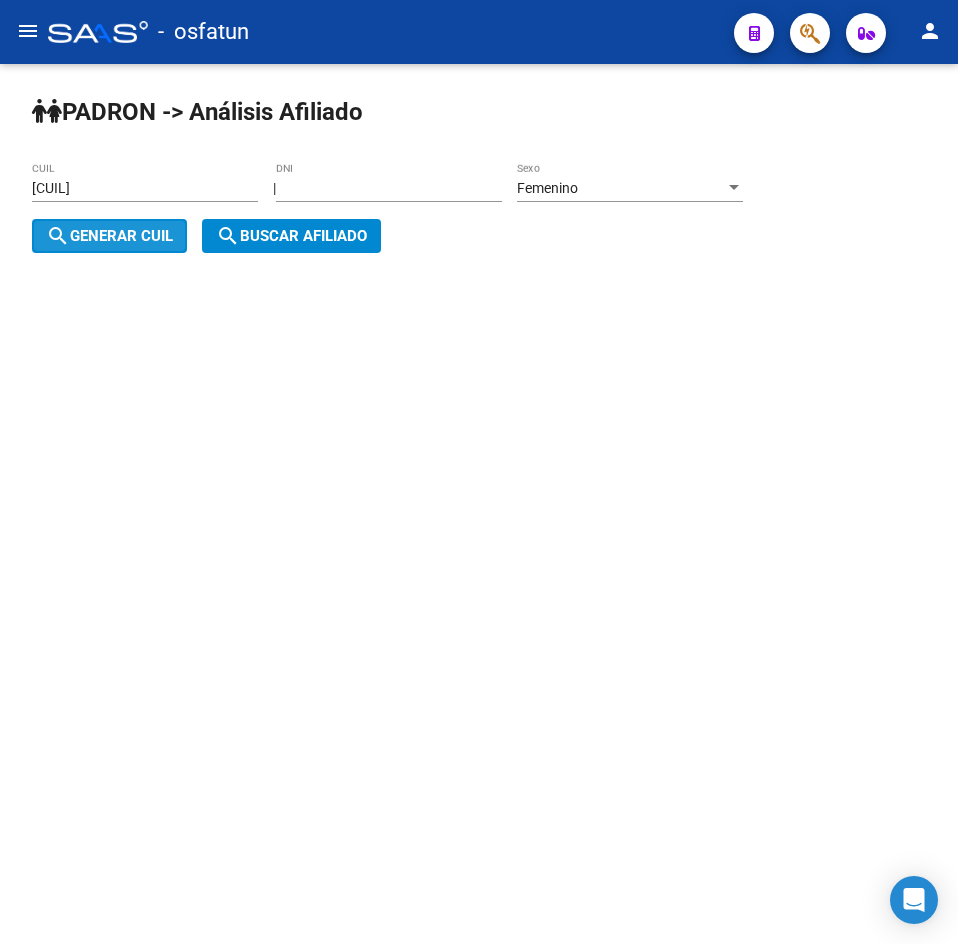 click on "search  Buscar afiliado" 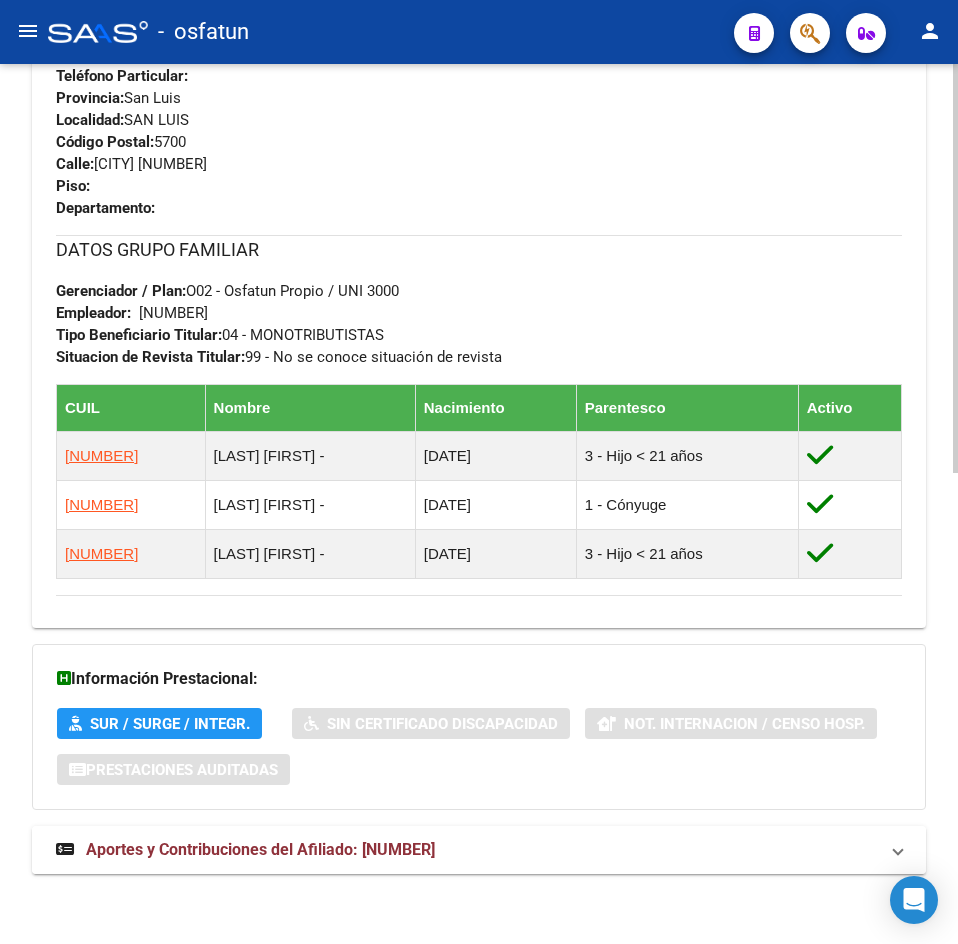 click on "Aportes y Contribuciones del Afiliado: [NUMBER]" at bounding box center [479, 850] 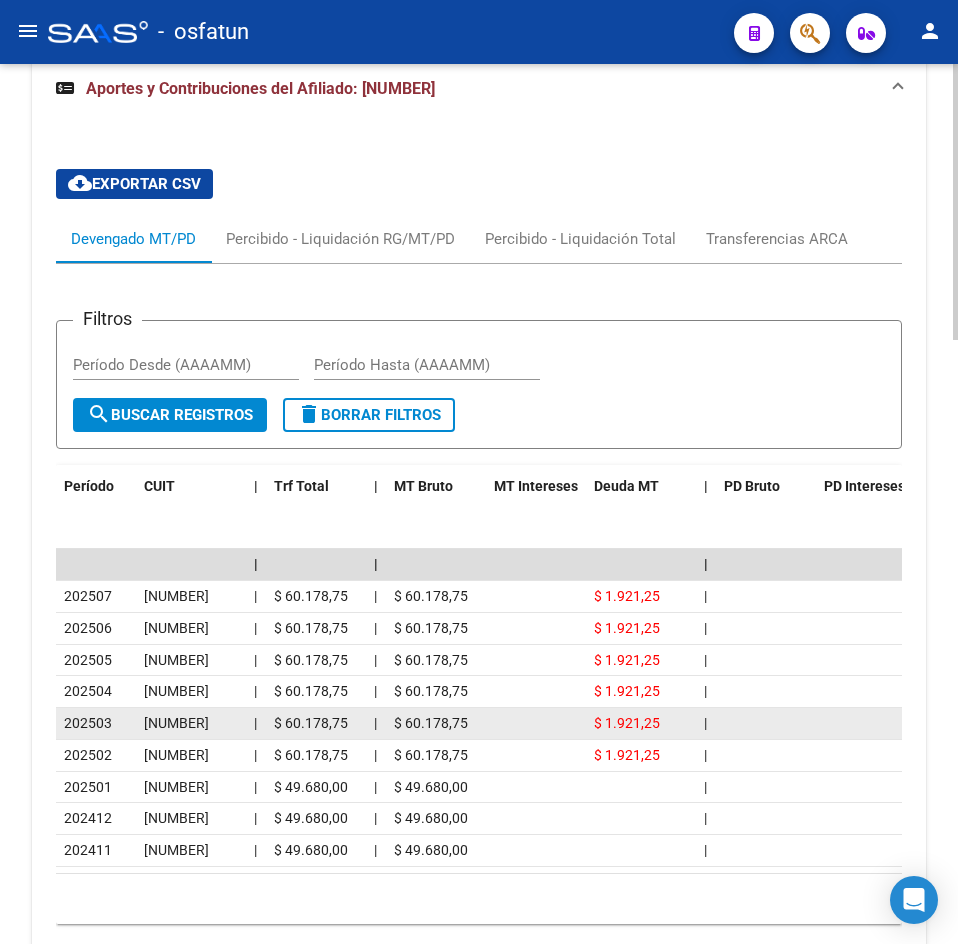 scroll, scrollTop: 1929, scrollLeft: 0, axis: vertical 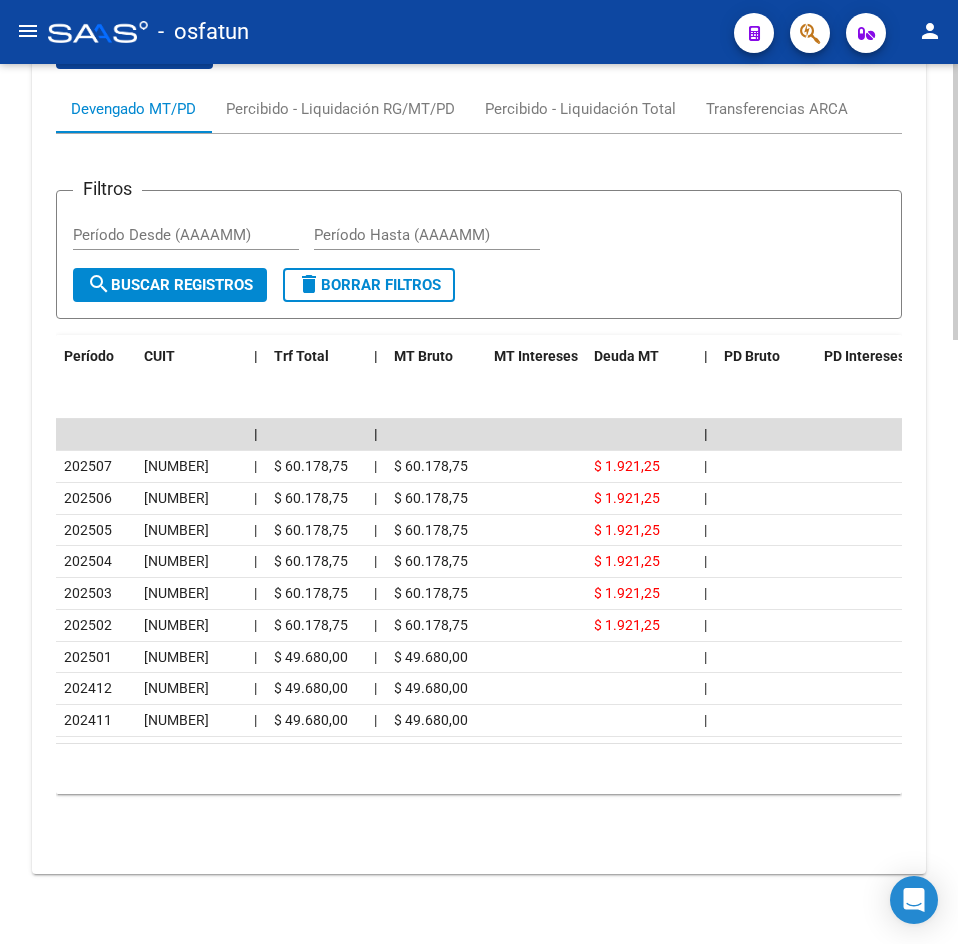 click on "Período CUIT | Trf Total | MT Bruto MT Intereses Deuda MT | PD Bruto PD Intereses PD Deuda" 